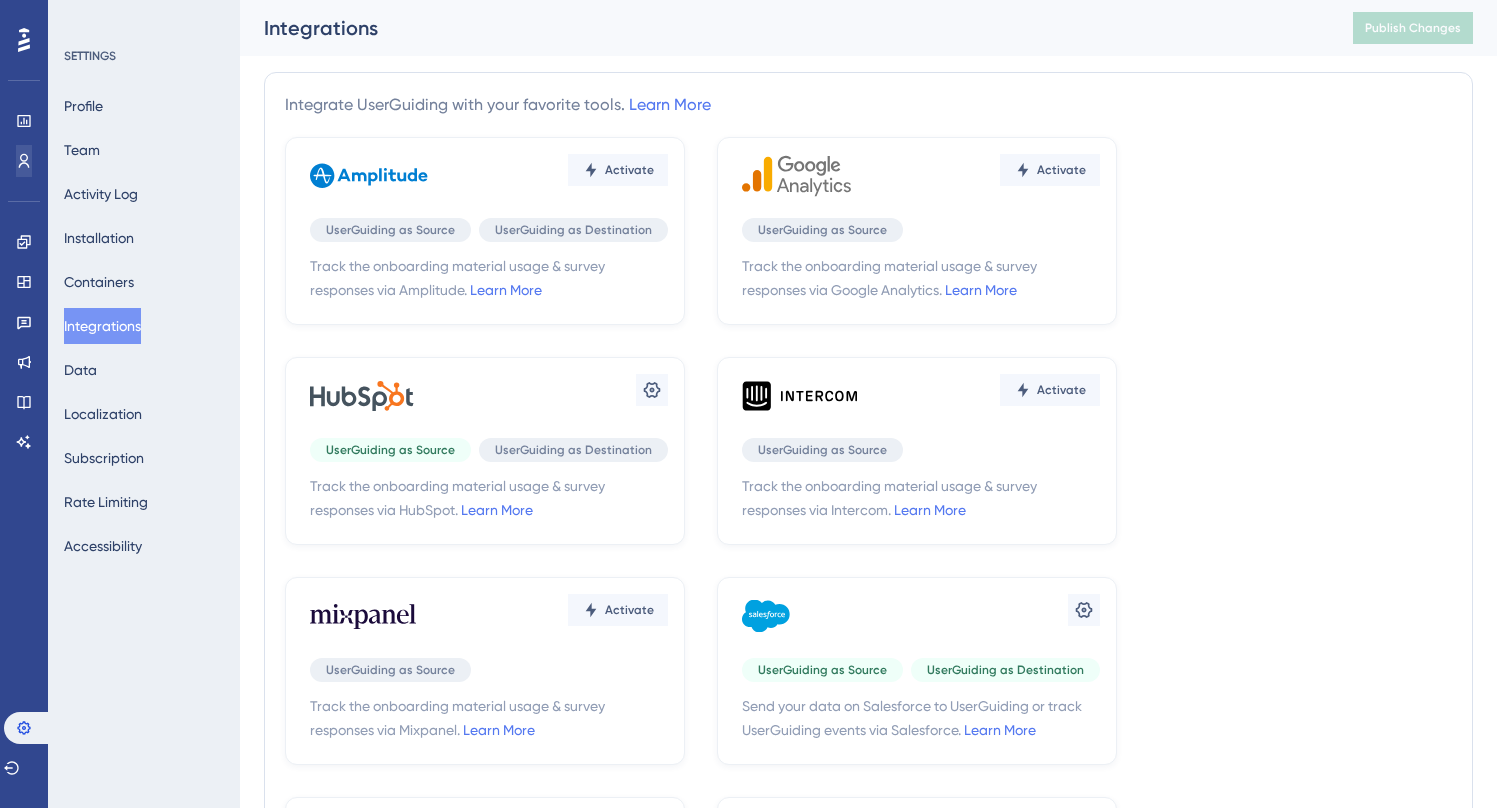 scroll, scrollTop: 0, scrollLeft: 0, axis: both 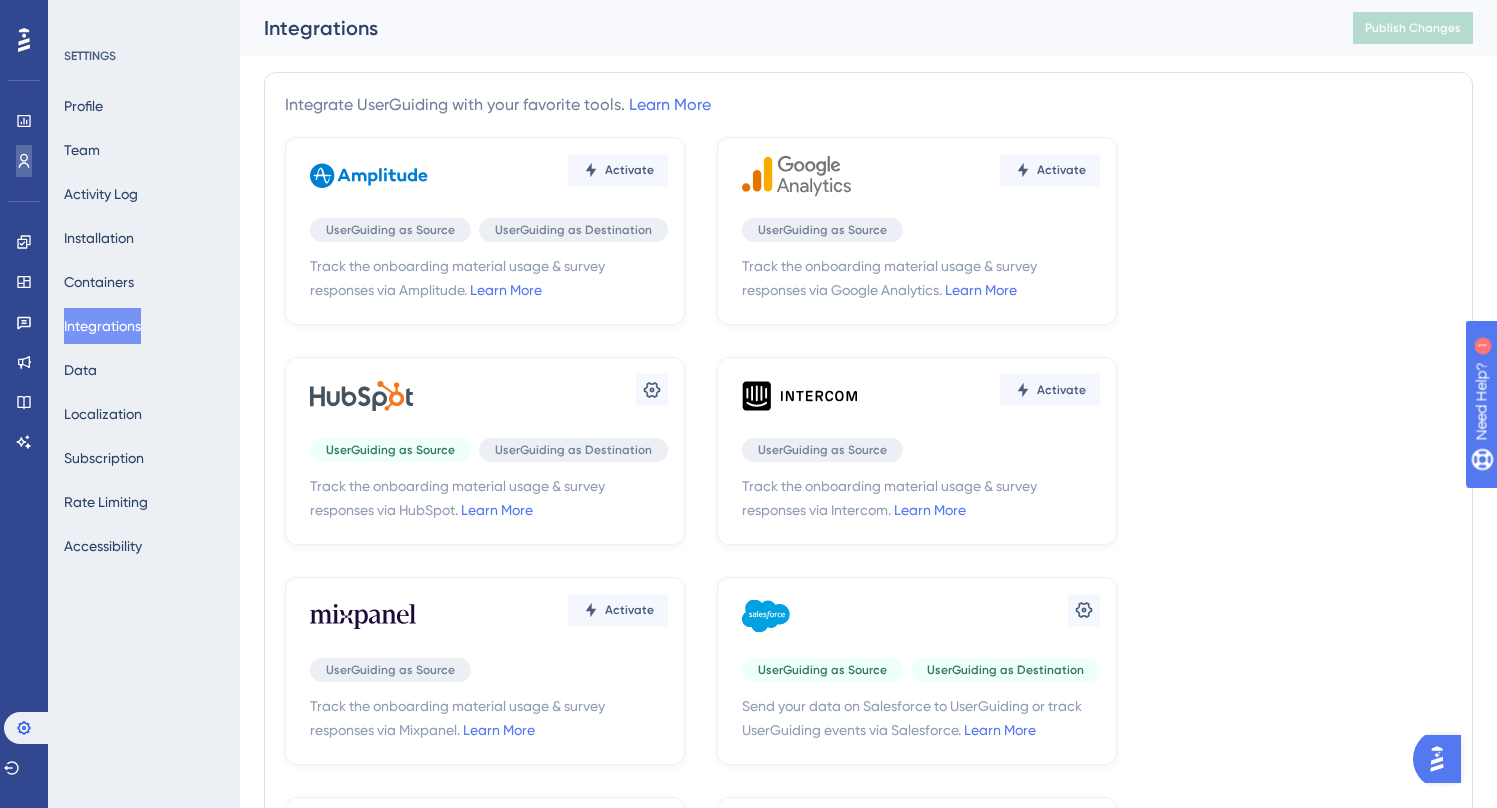 click 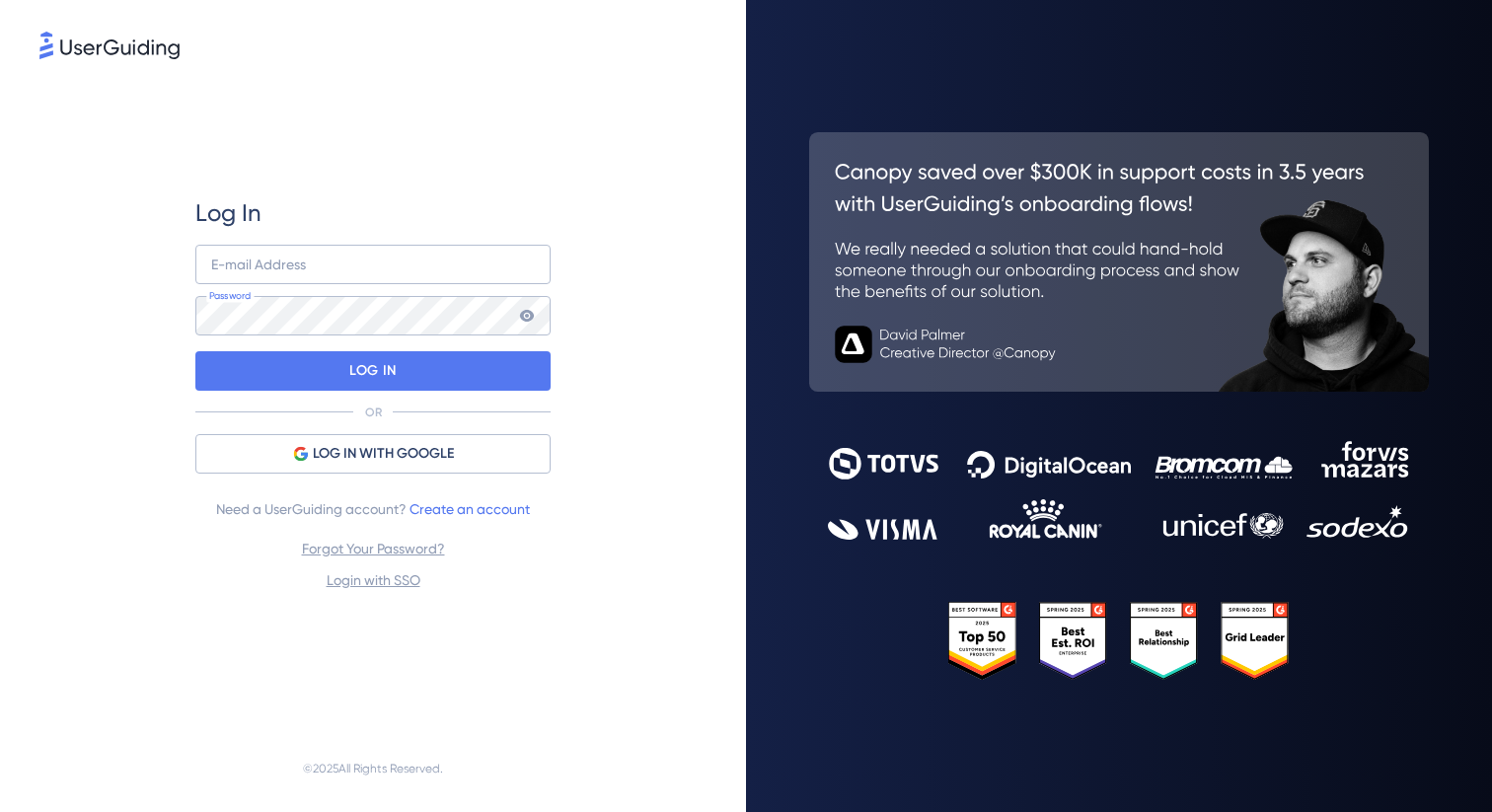 scroll, scrollTop: 0, scrollLeft: 0, axis: both 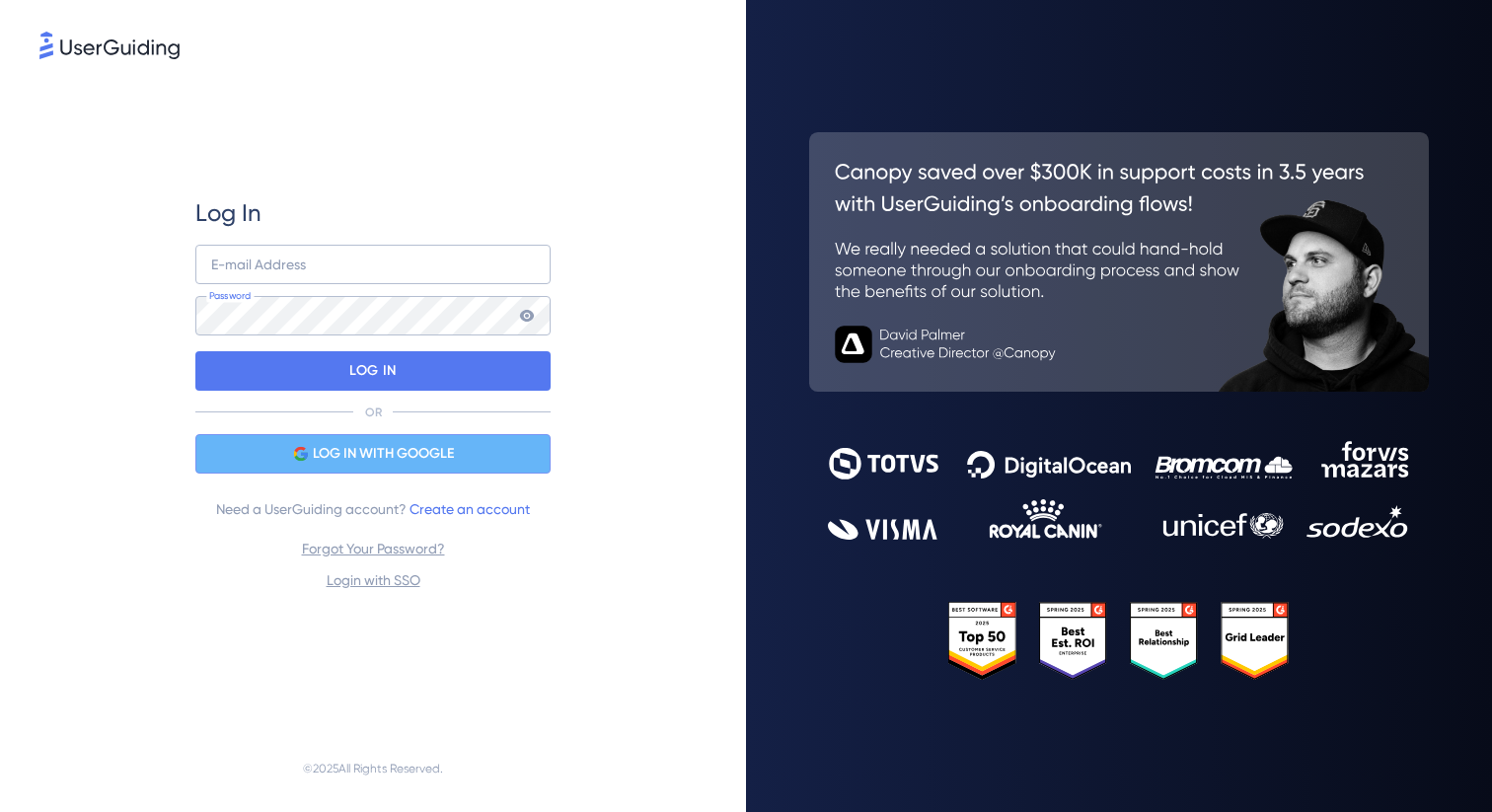 click on "LOG IN WITH GOOGLE" at bounding box center (383, 454) 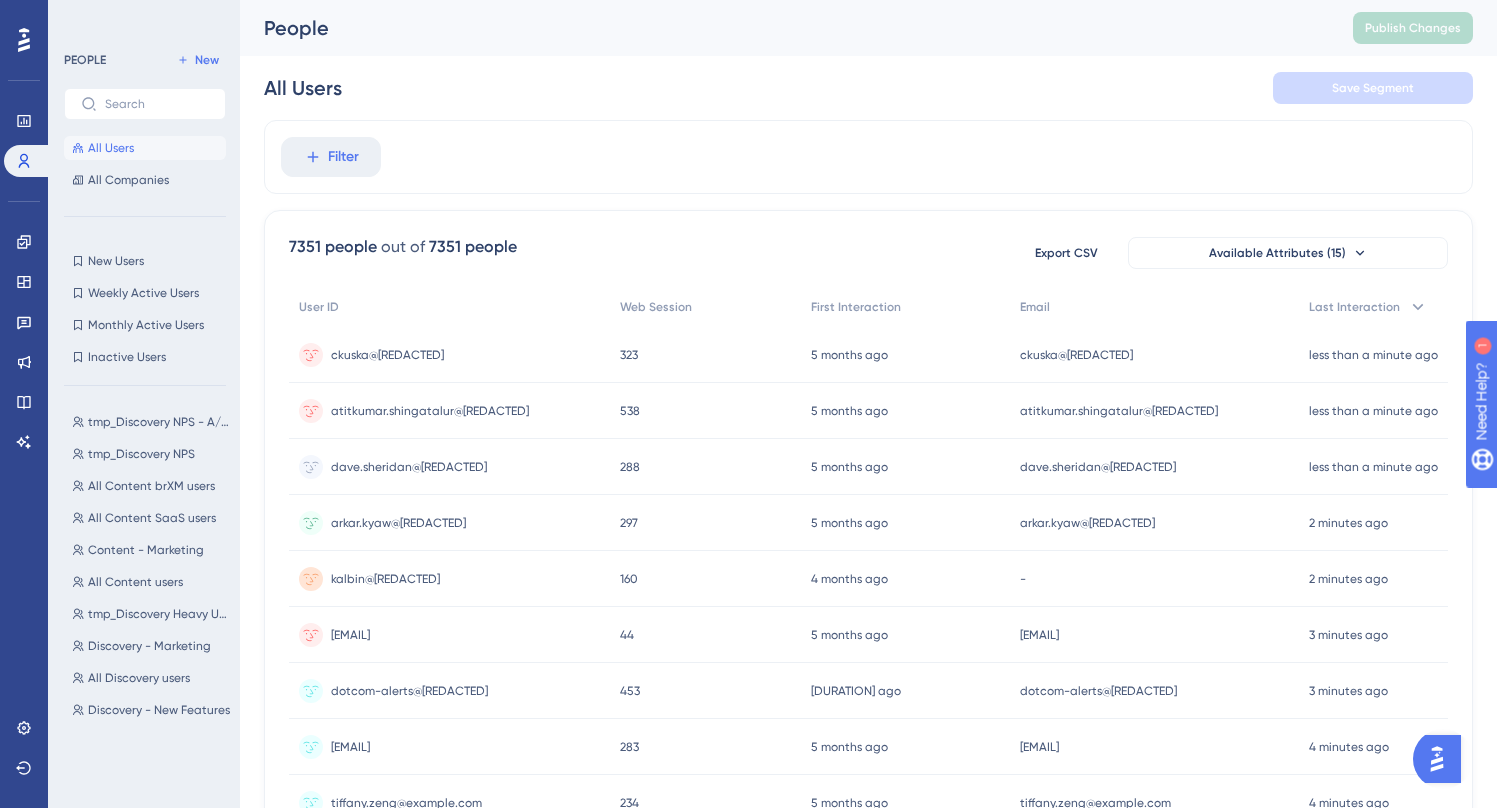 scroll, scrollTop: 0, scrollLeft: 0, axis: both 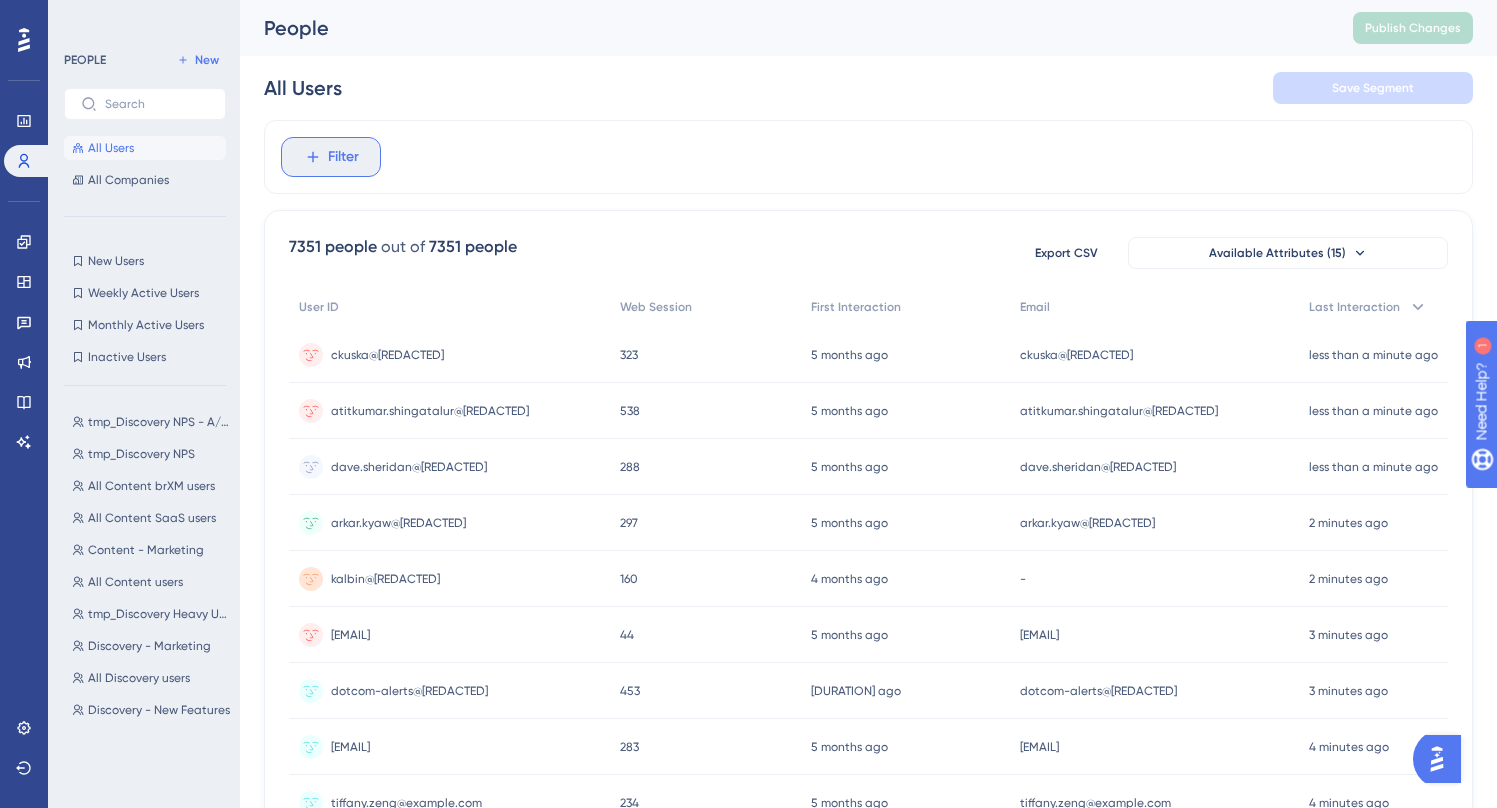 click on "Filter" at bounding box center [343, 157] 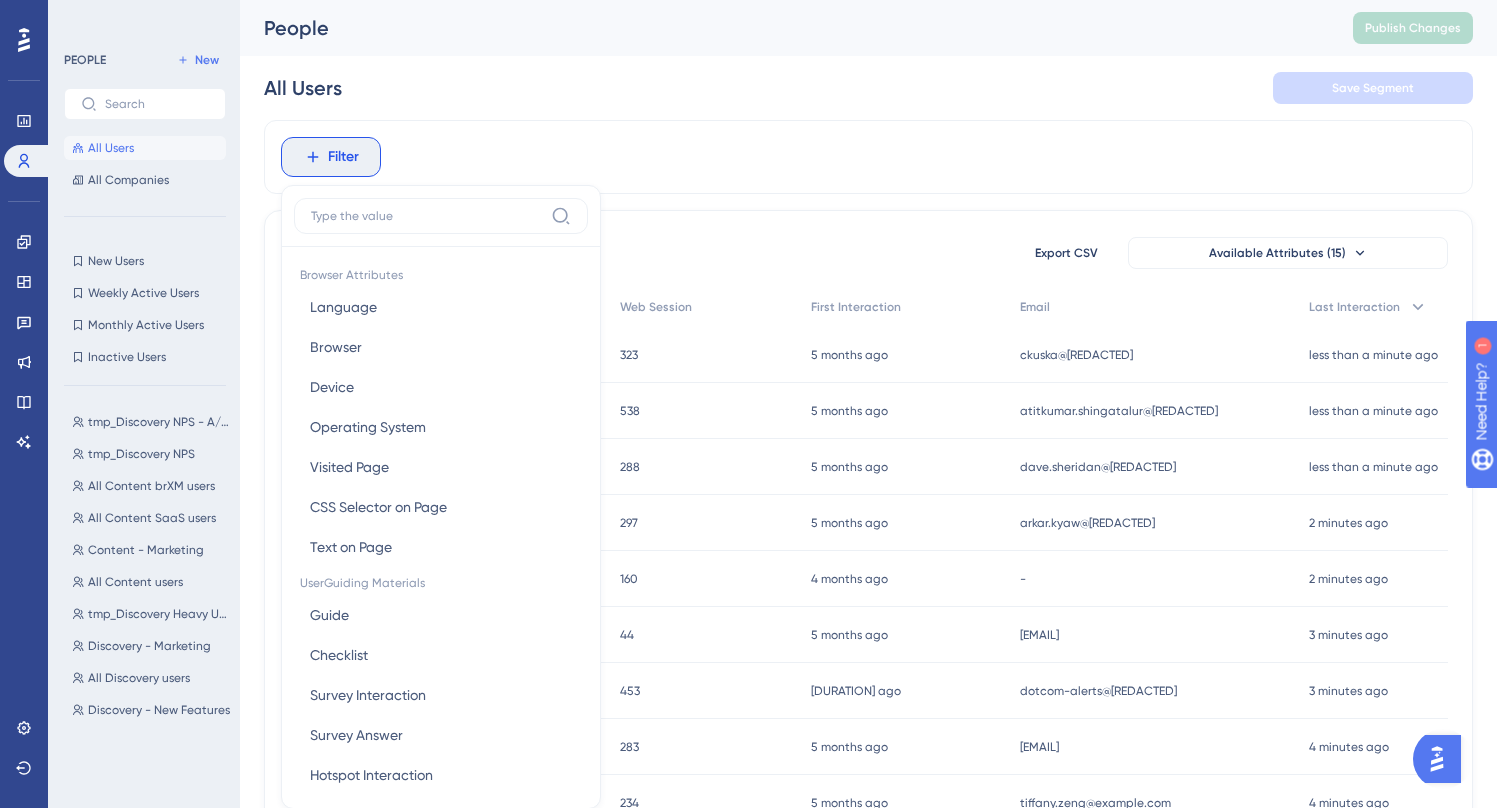 scroll, scrollTop: 93, scrollLeft: 0, axis: vertical 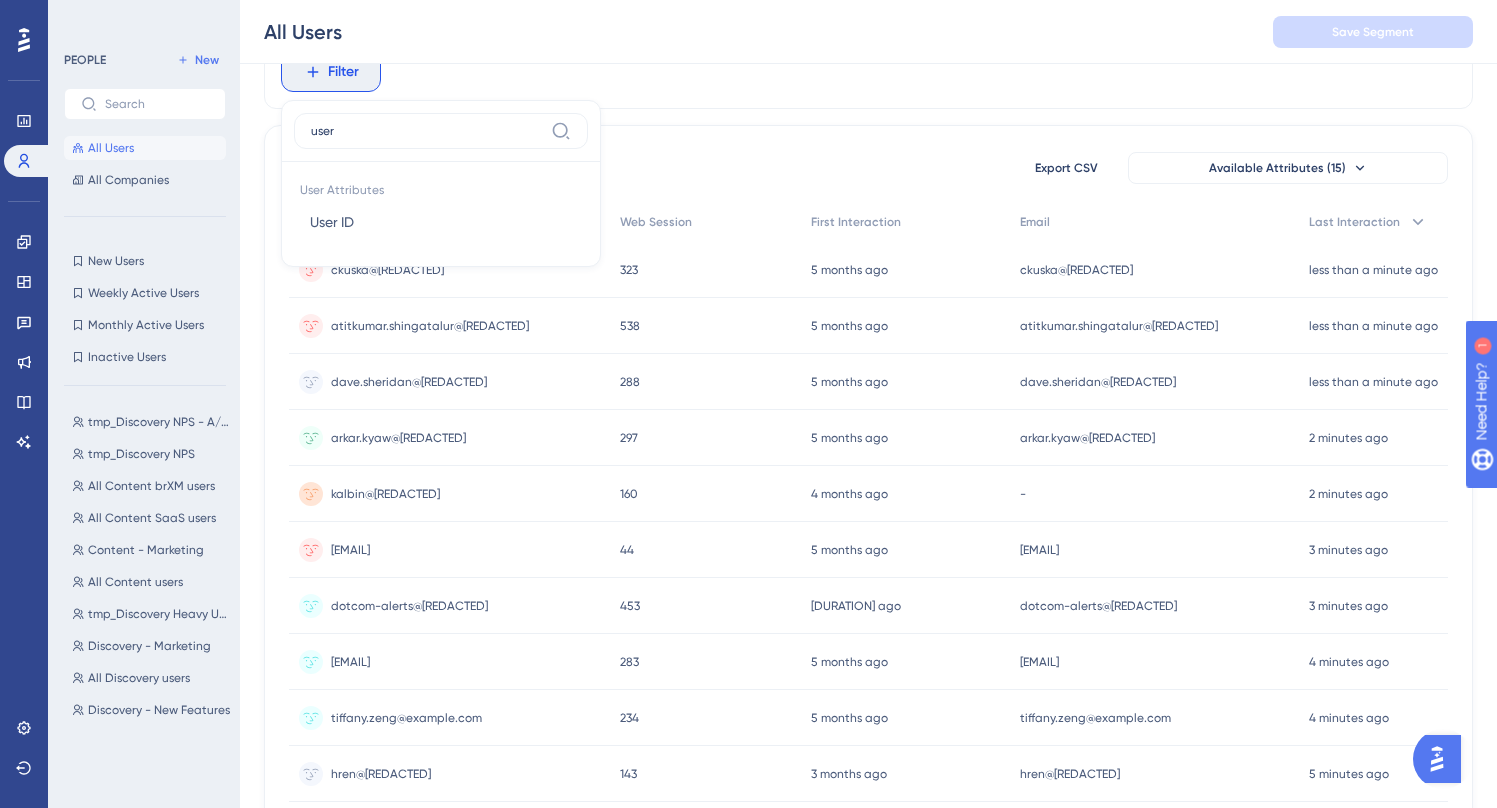 type on "user" 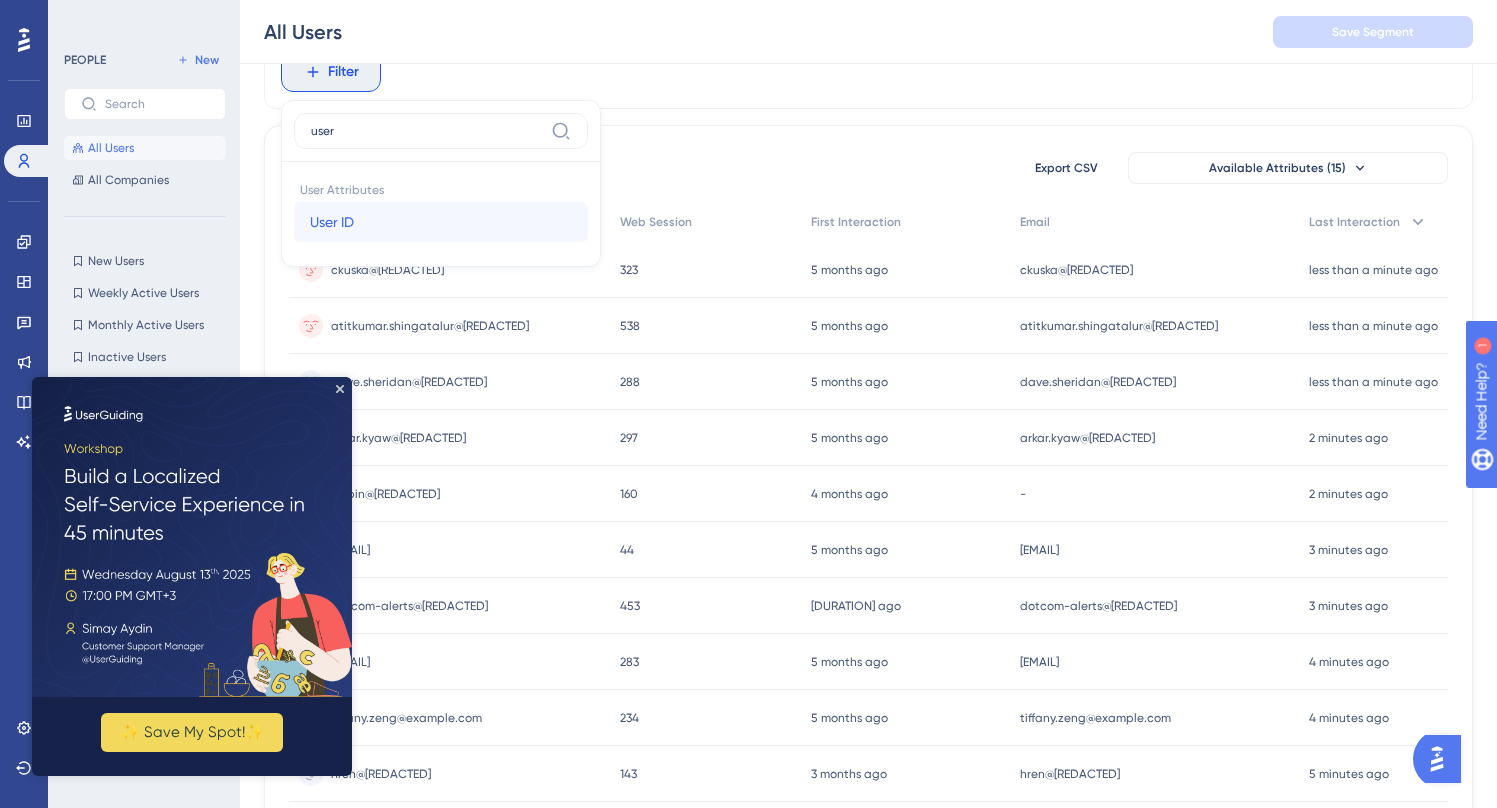 click on "User ID User ID" at bounding box center [441, 222] 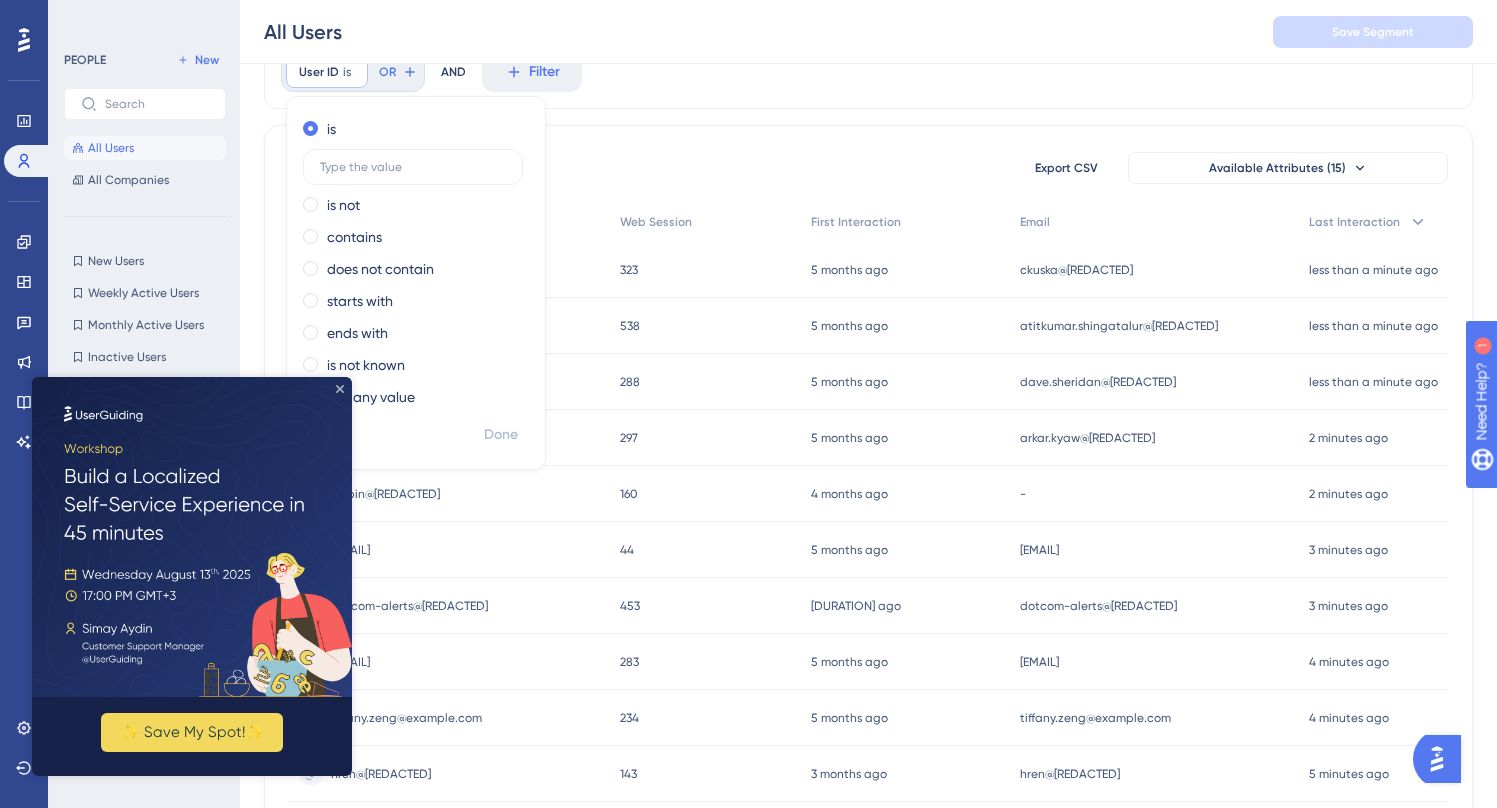 click 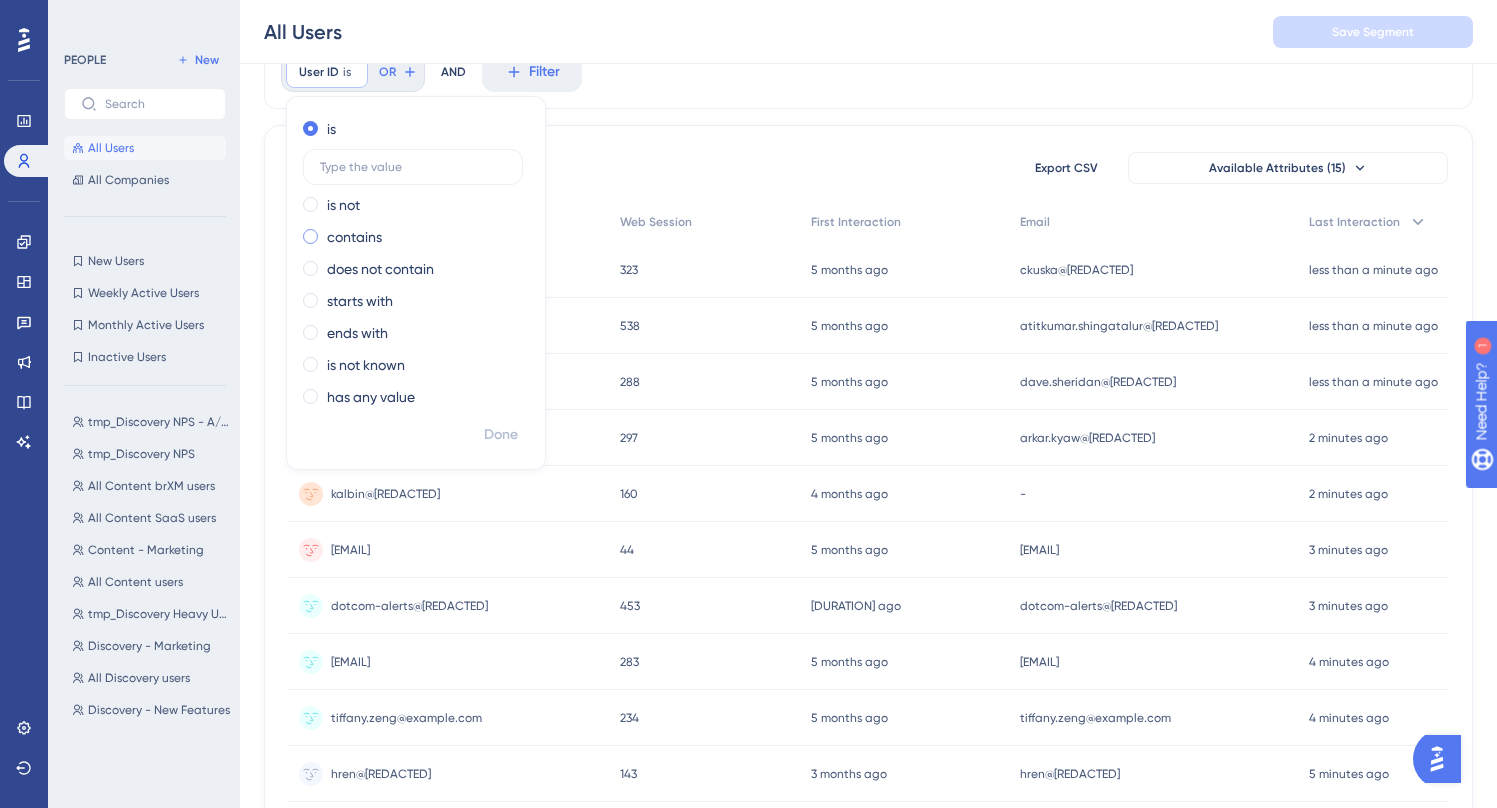 click on "contains" at bounding box center (354, 237) 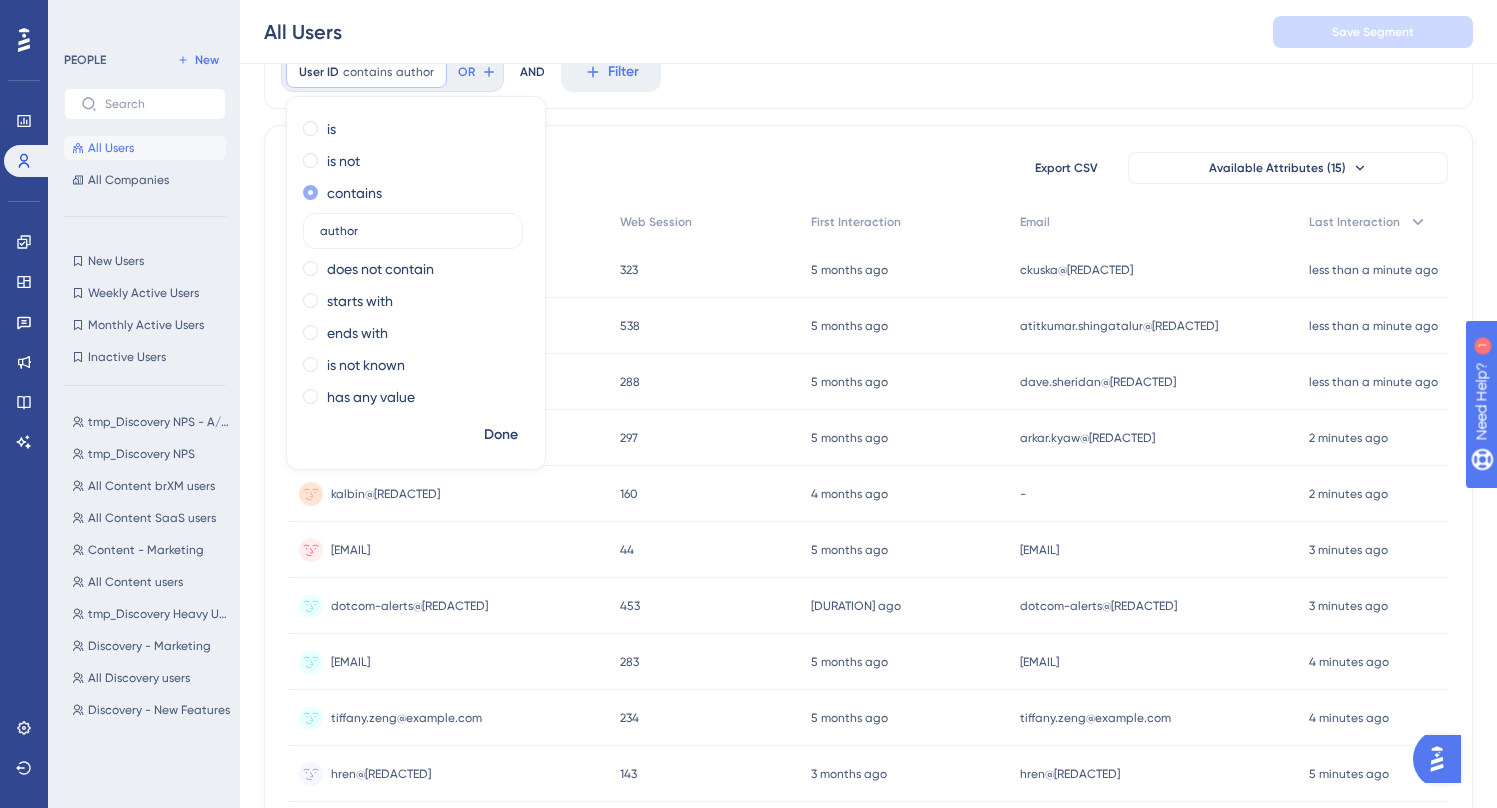 type on "author" 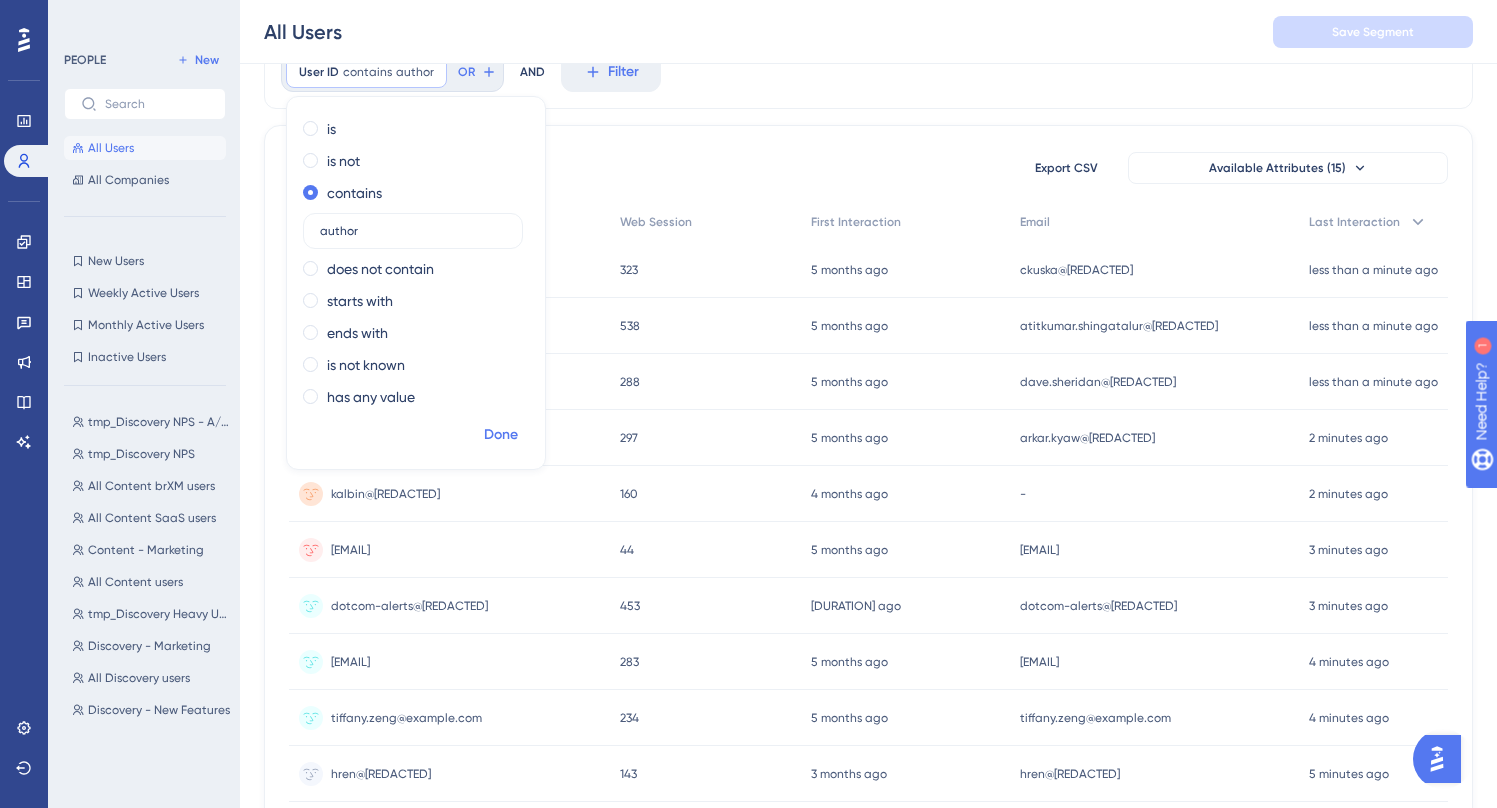 click on "Done" at bounding box center [501, 435] 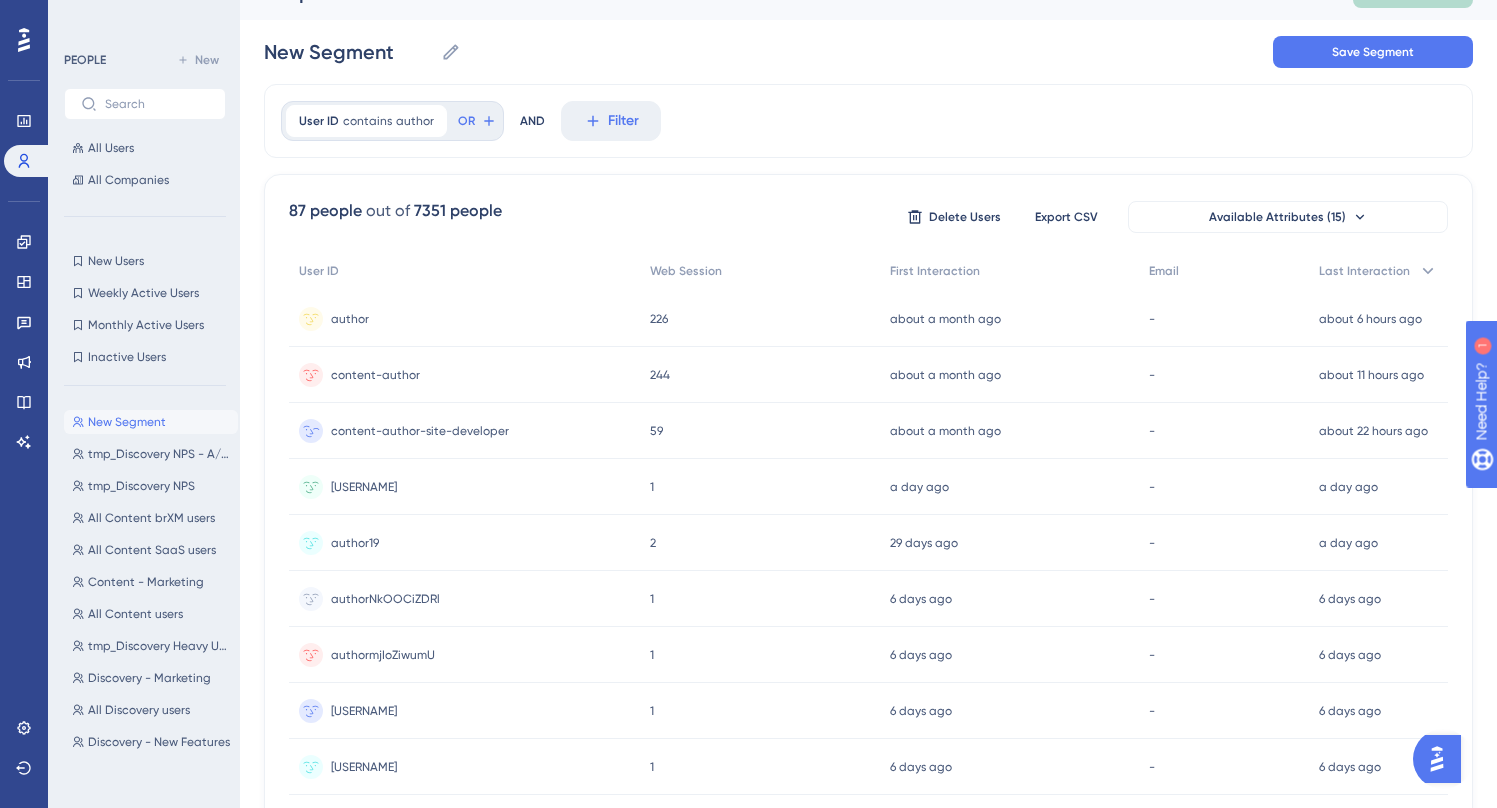 scroll, scrollTop: 33, scrollLeft: 0, axis: vertical 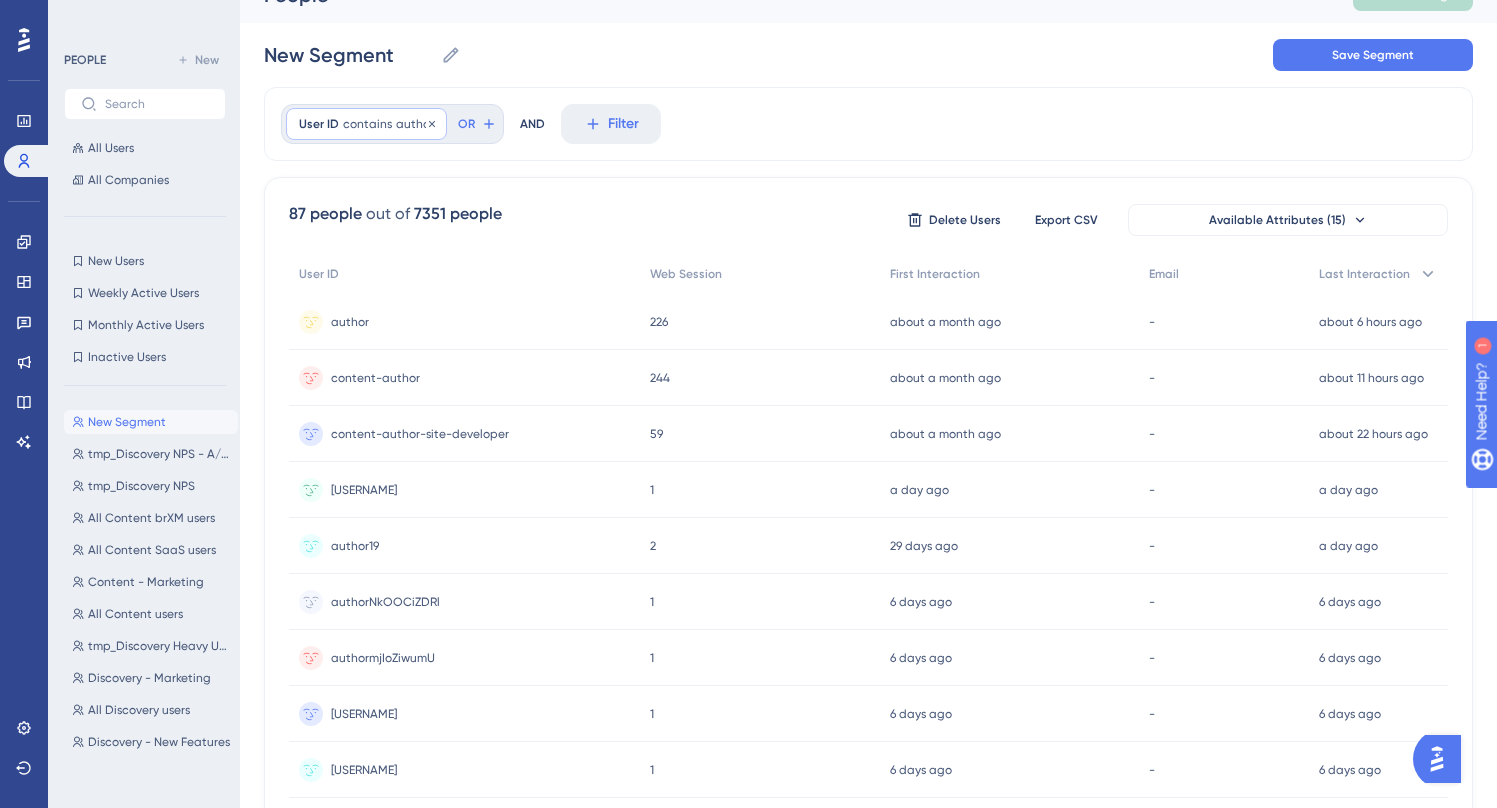 click on "User ID contains author author Remove" at bounding box center (366, 124) 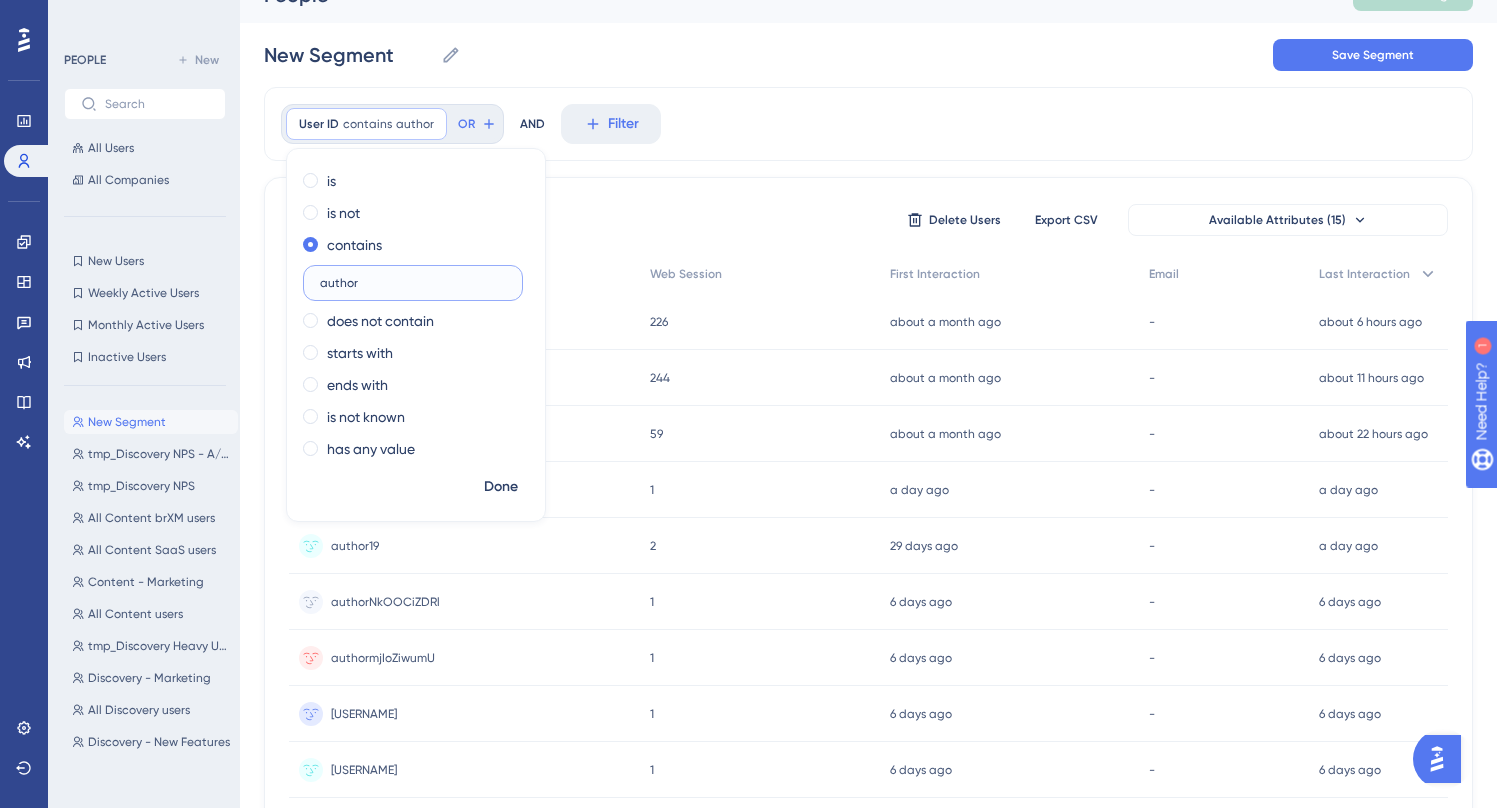 click on "author" at bounding box center (413, 283) 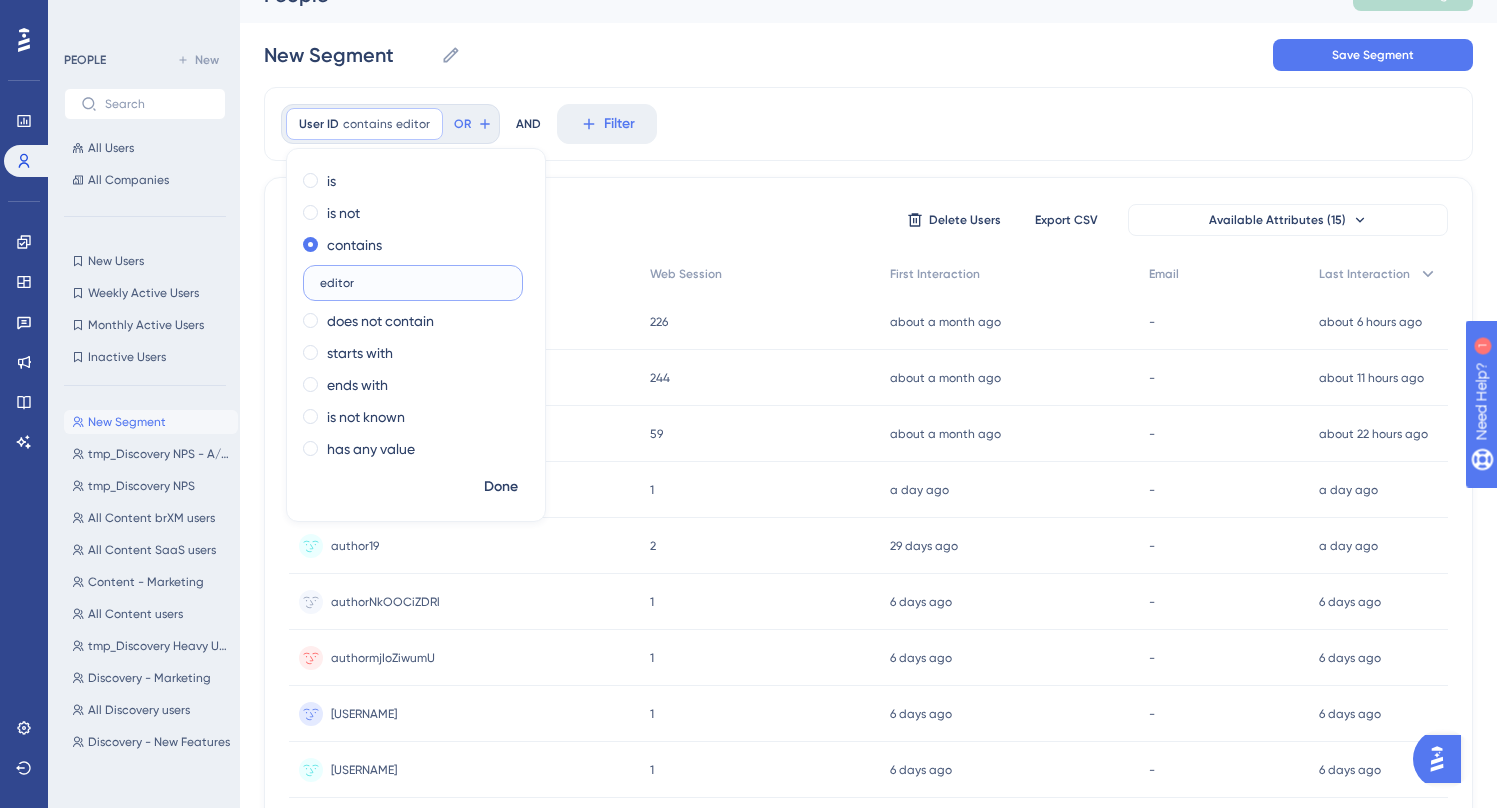 type on "editor" 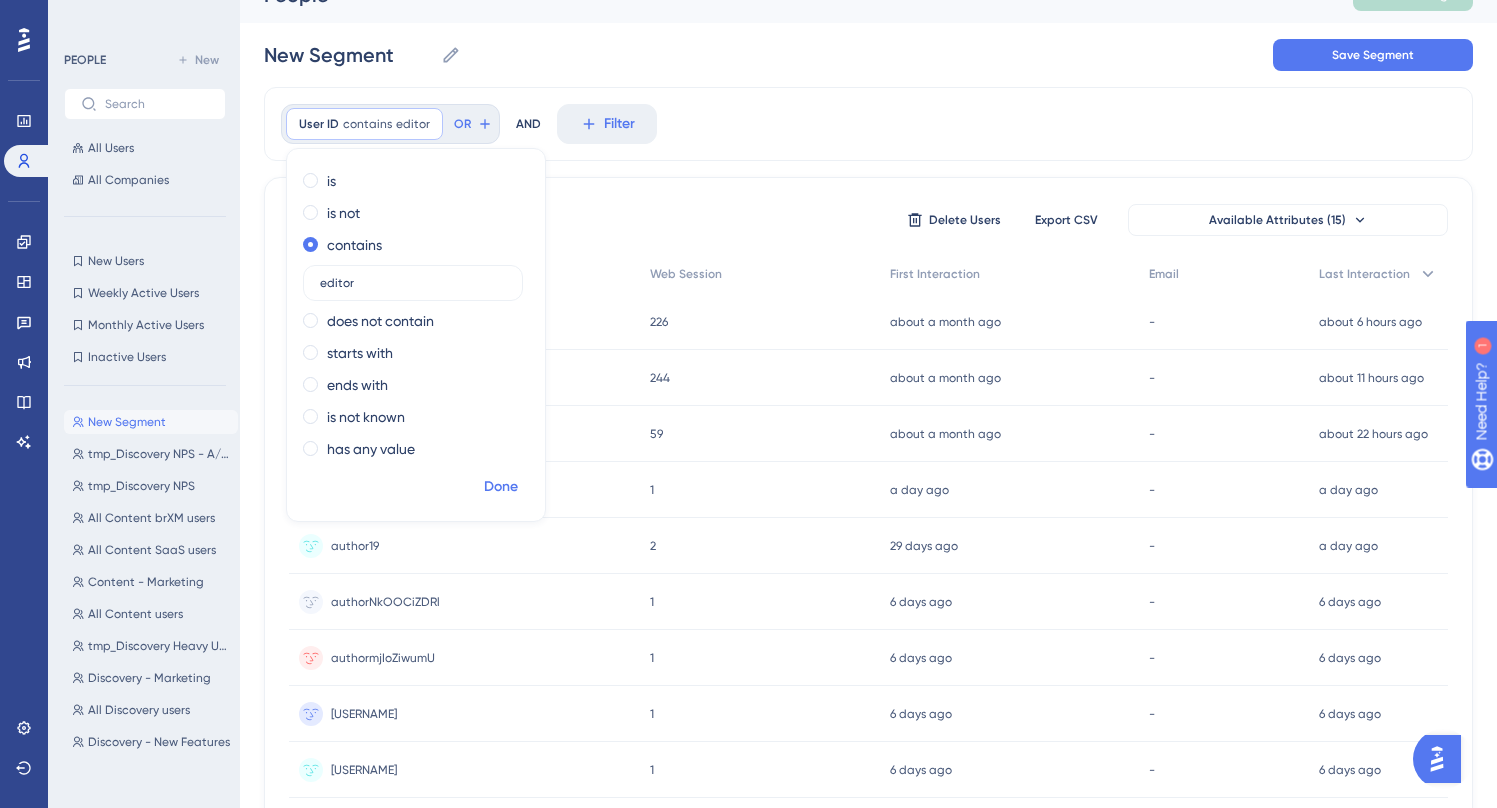 click on "Done" at bounding box center (501, 487) 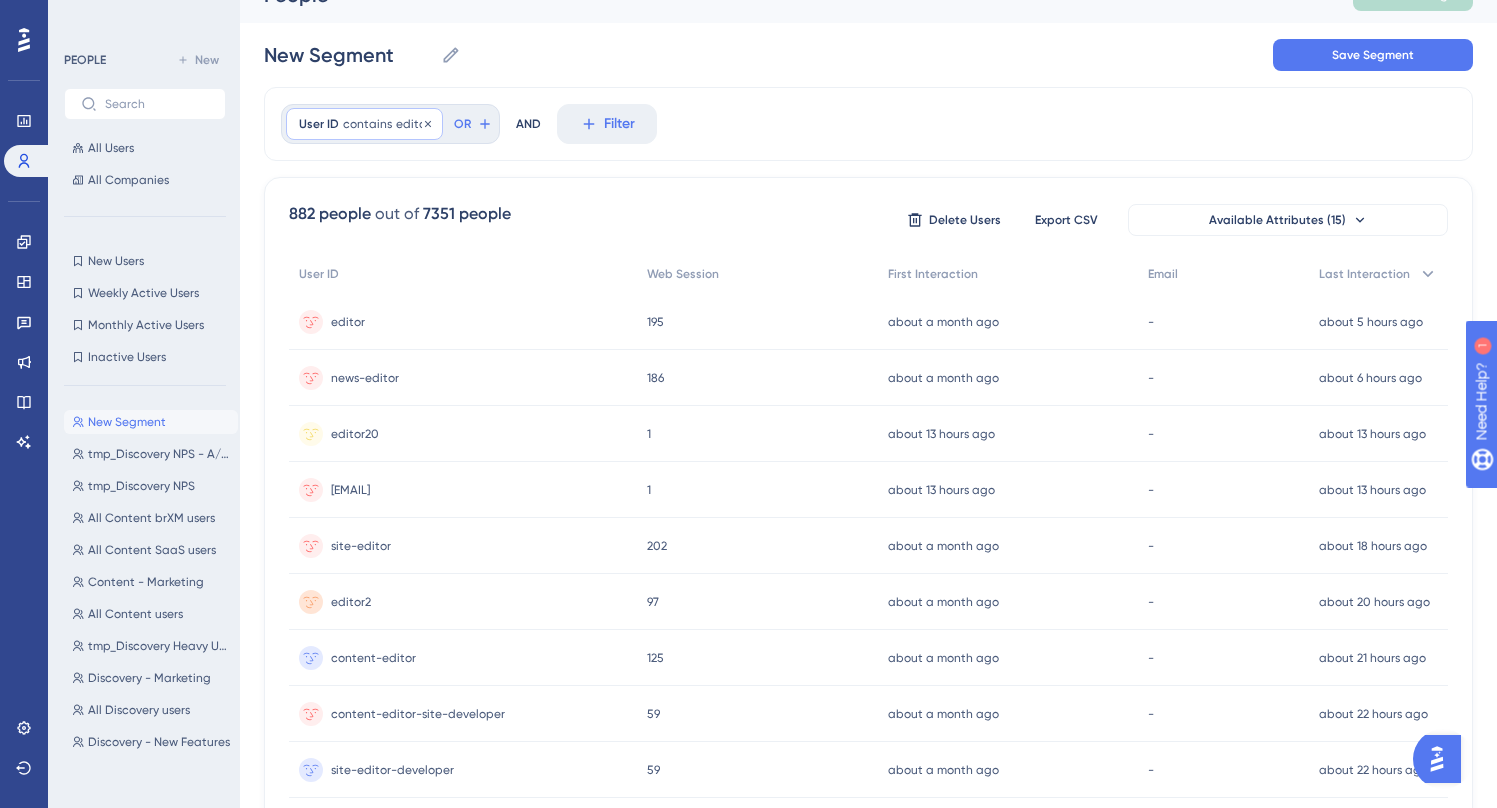 click on "User ID contains editor editor Remove" at bounding box center (364, 124) 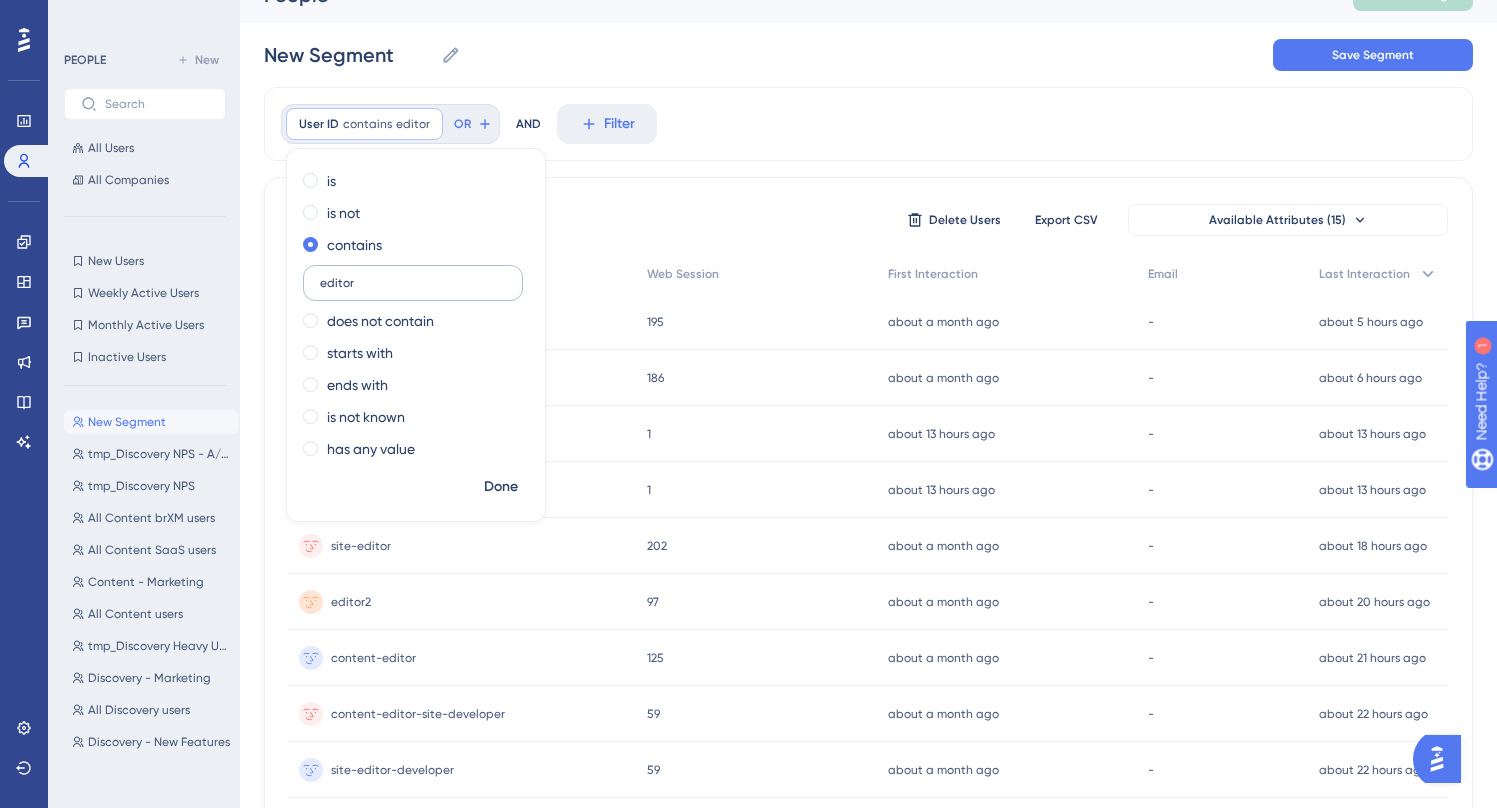 click on "editor" at bounding box center [413, 283] 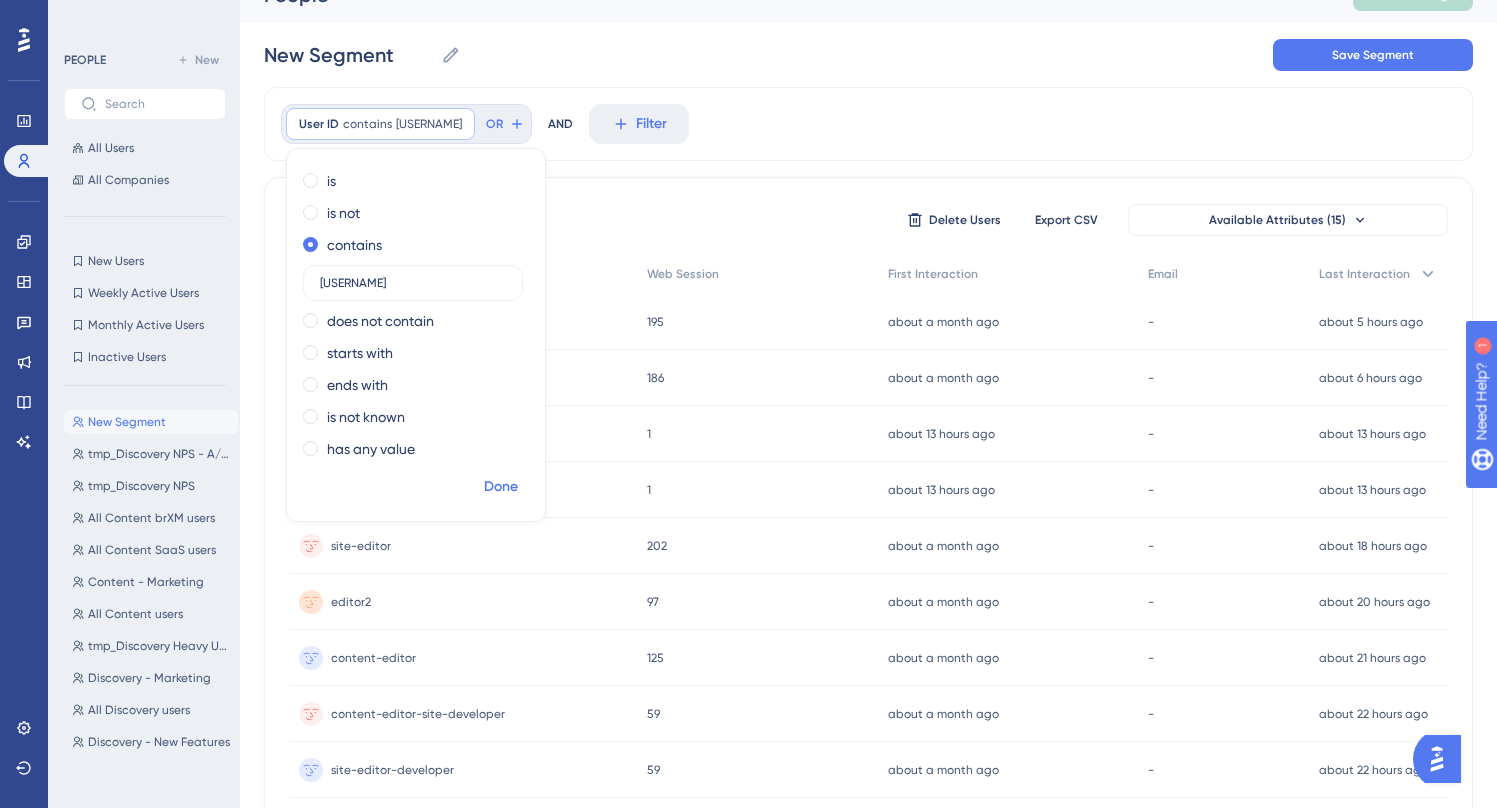 type on "admin" 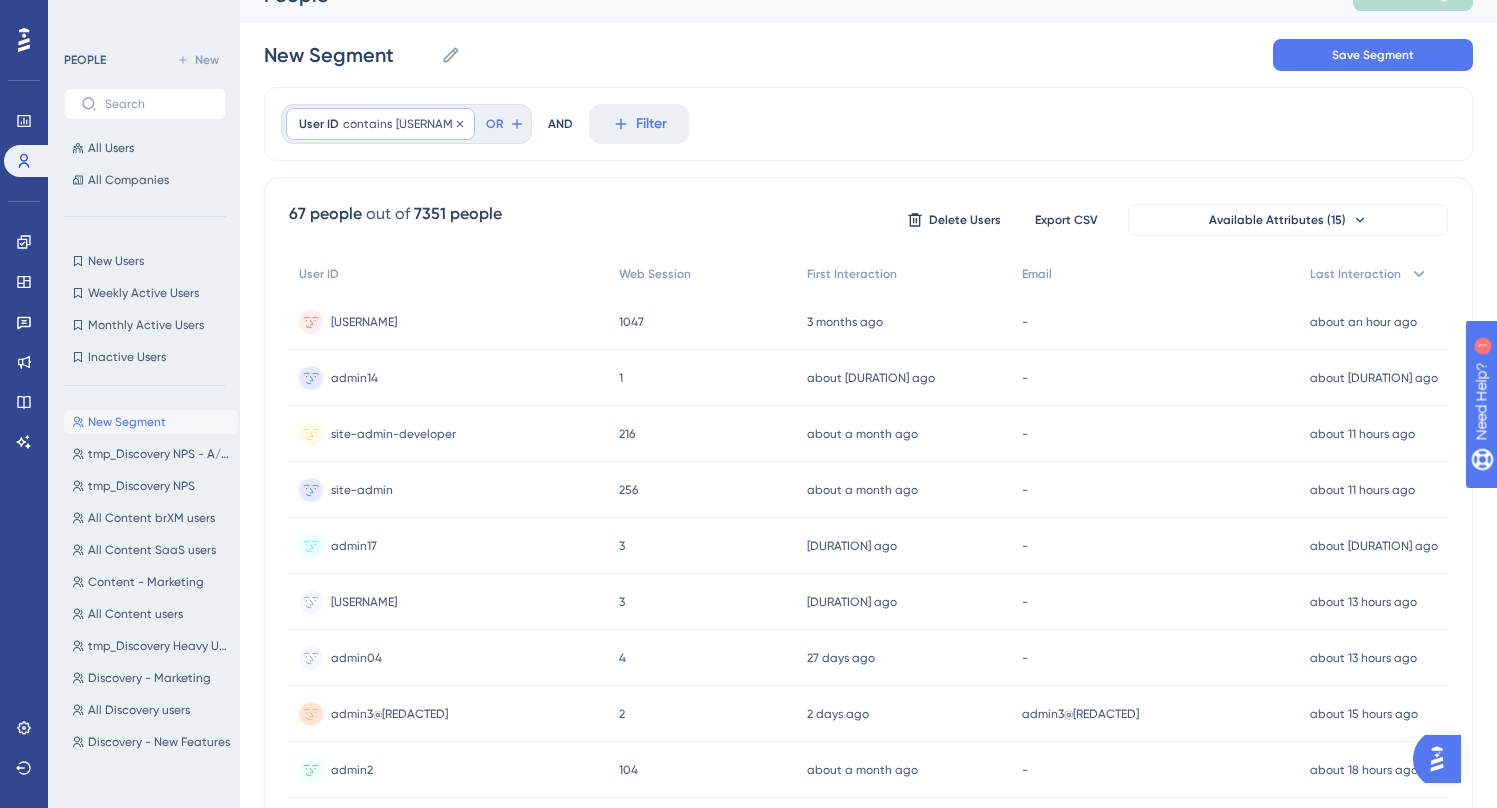 click on "contains" at bounding box center (367, 124) 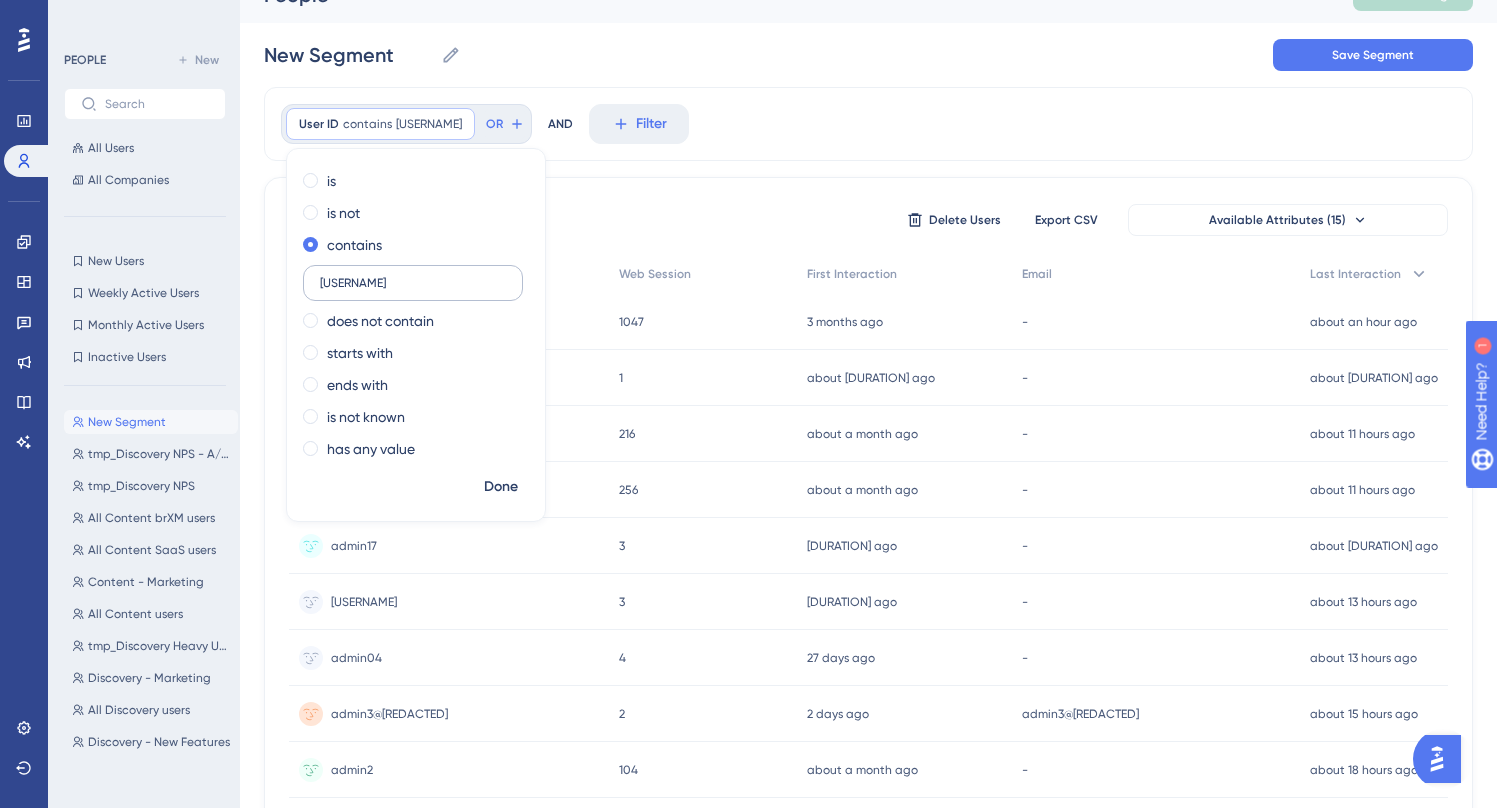 click on "admin" at bounding box center (413, 283) 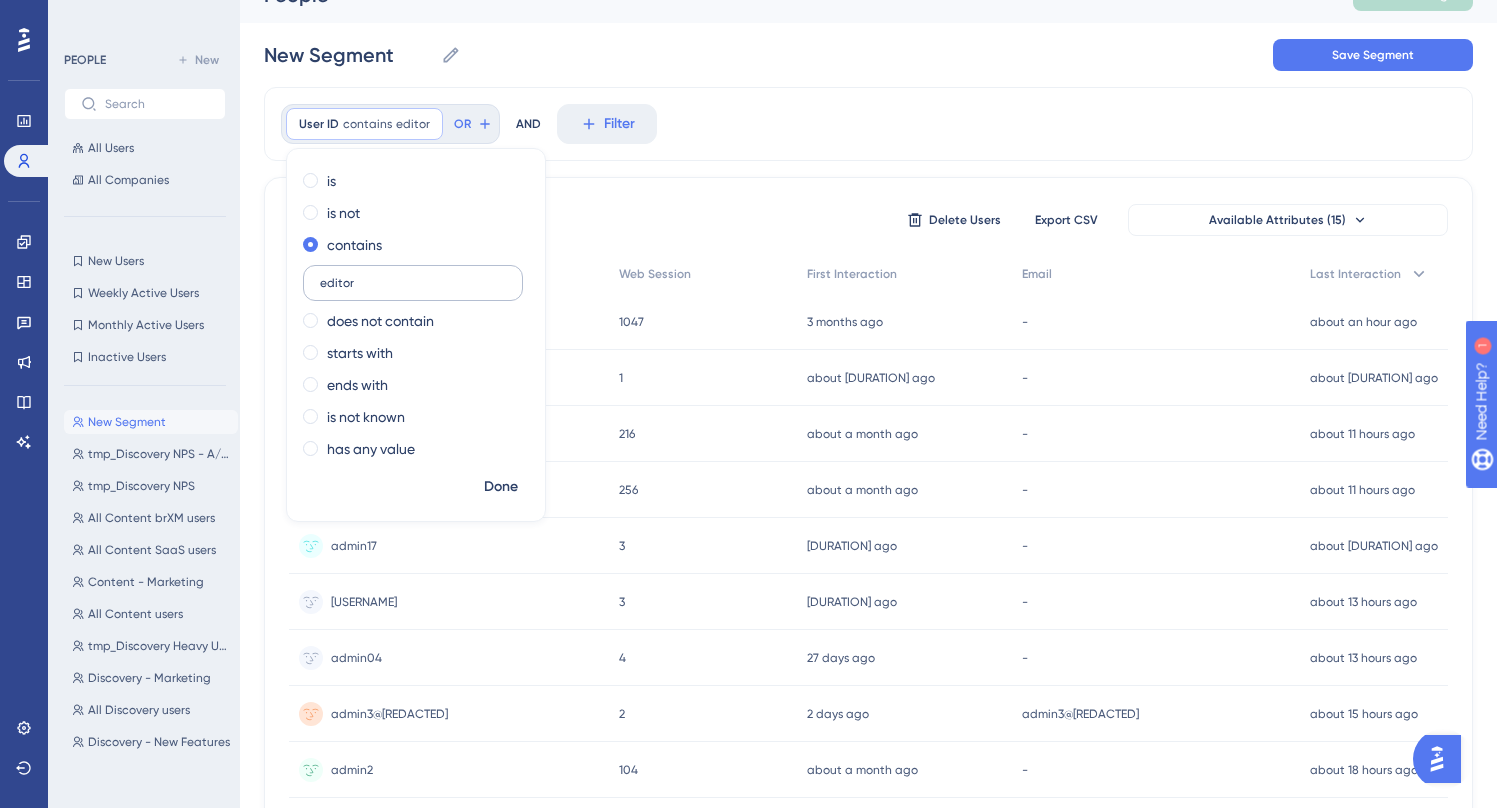 type on "editor" 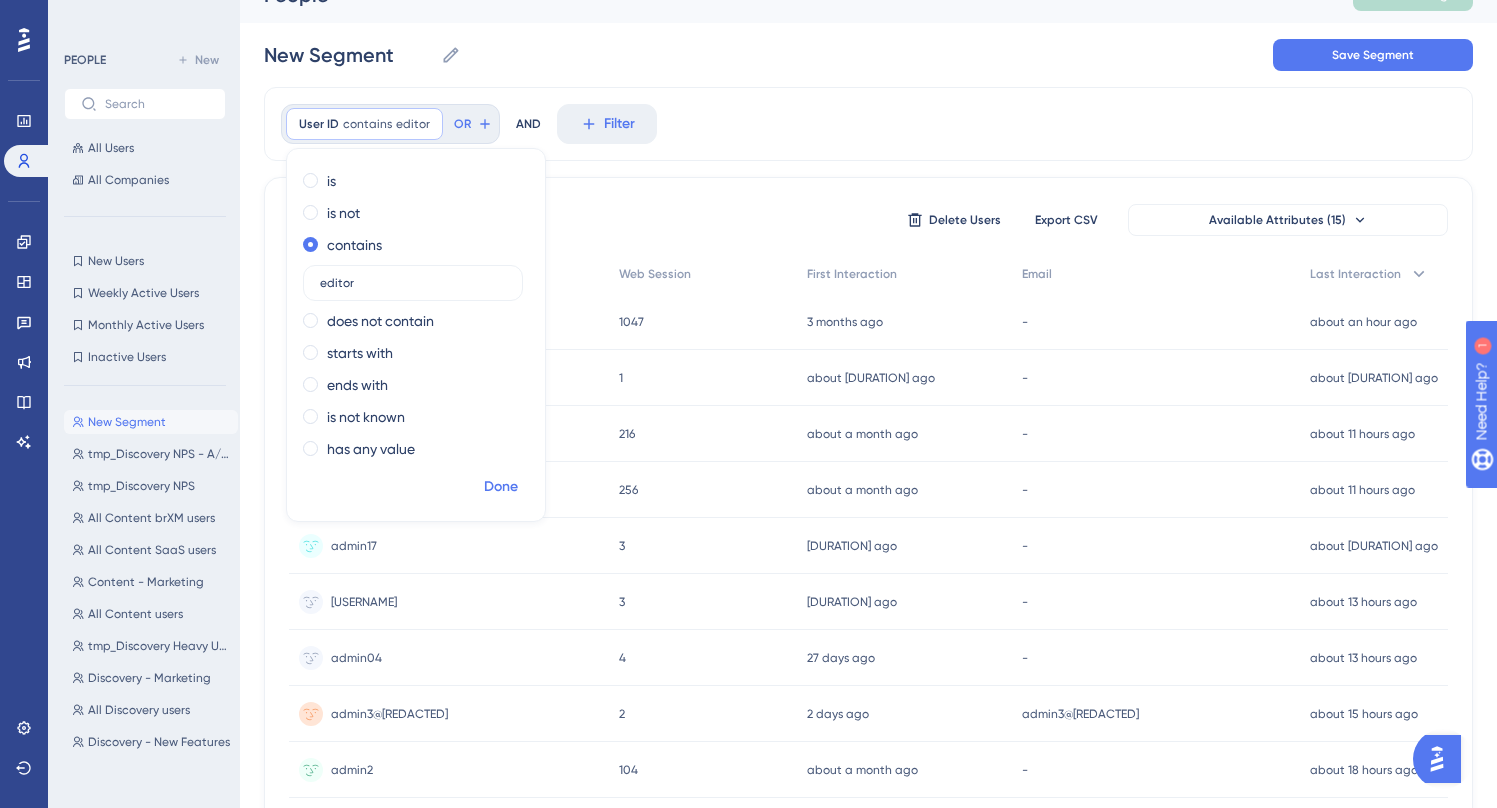 click on "Done" at bounding box center (501, 487) 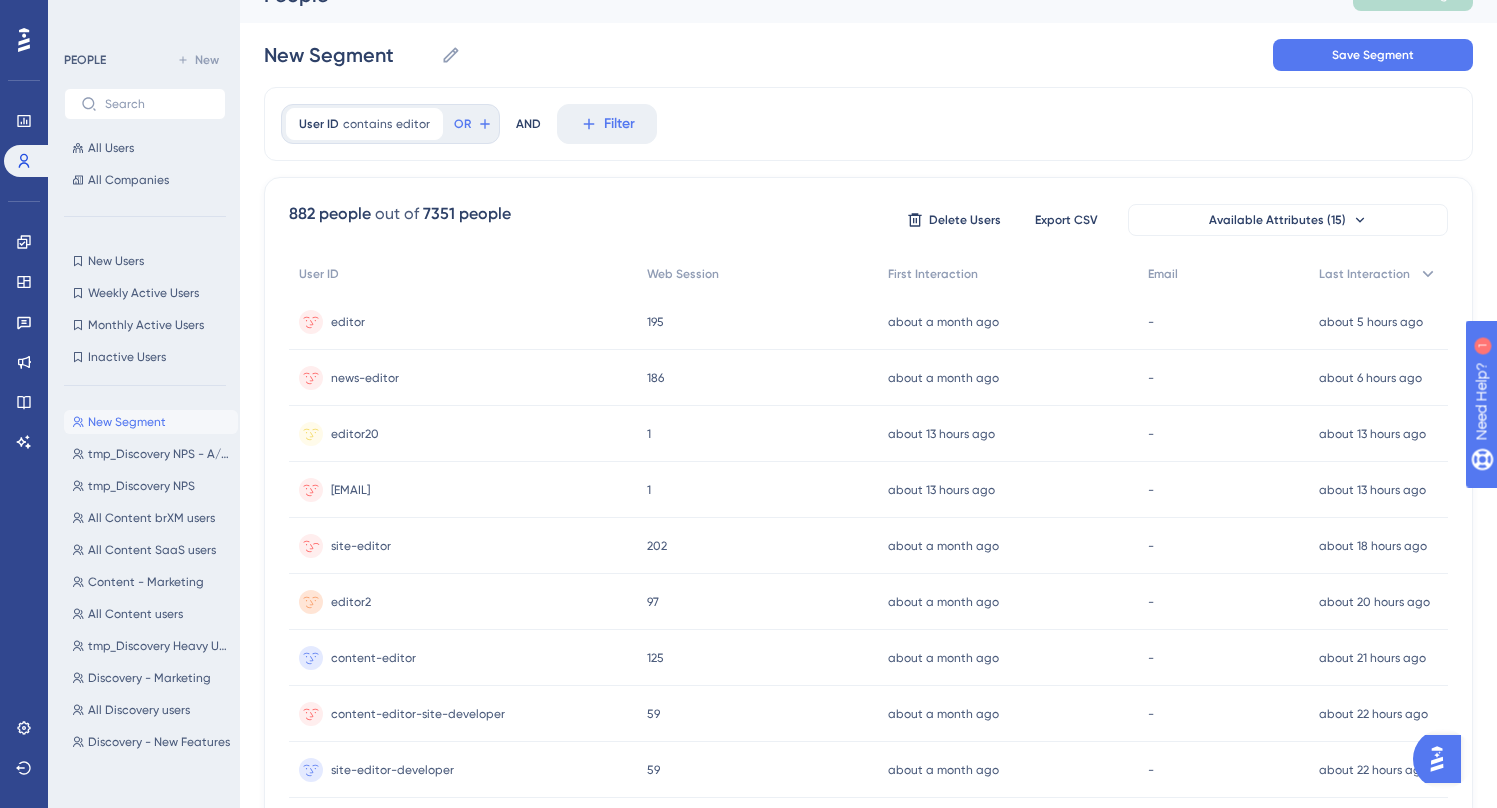 click on "site-editor" at bounding box center (361, 546) 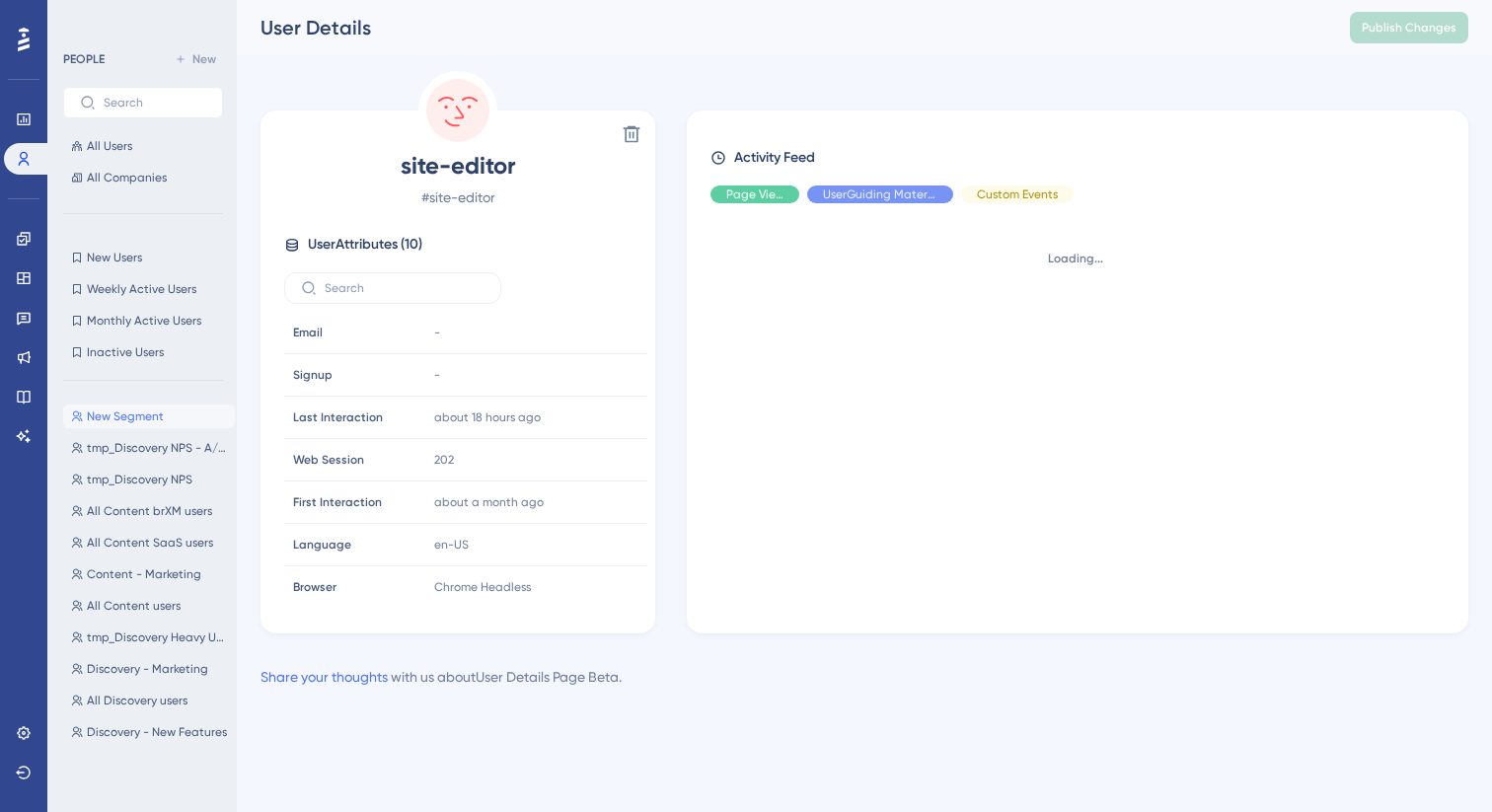 scroll, scrollTop: 0, scrollLeft: 0, axis: both 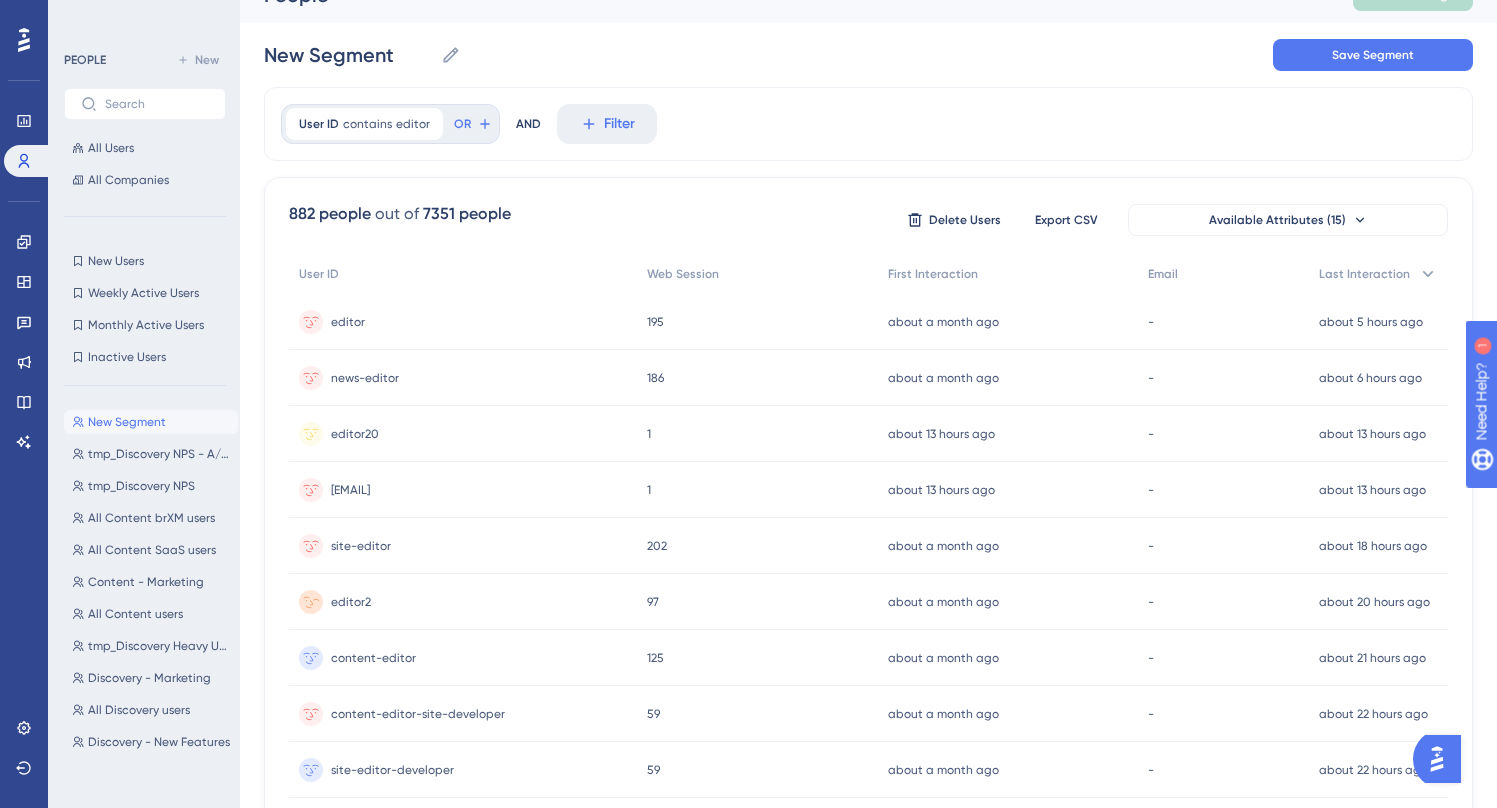 click on "editor2 editor2" at bounding box center [463, 602] 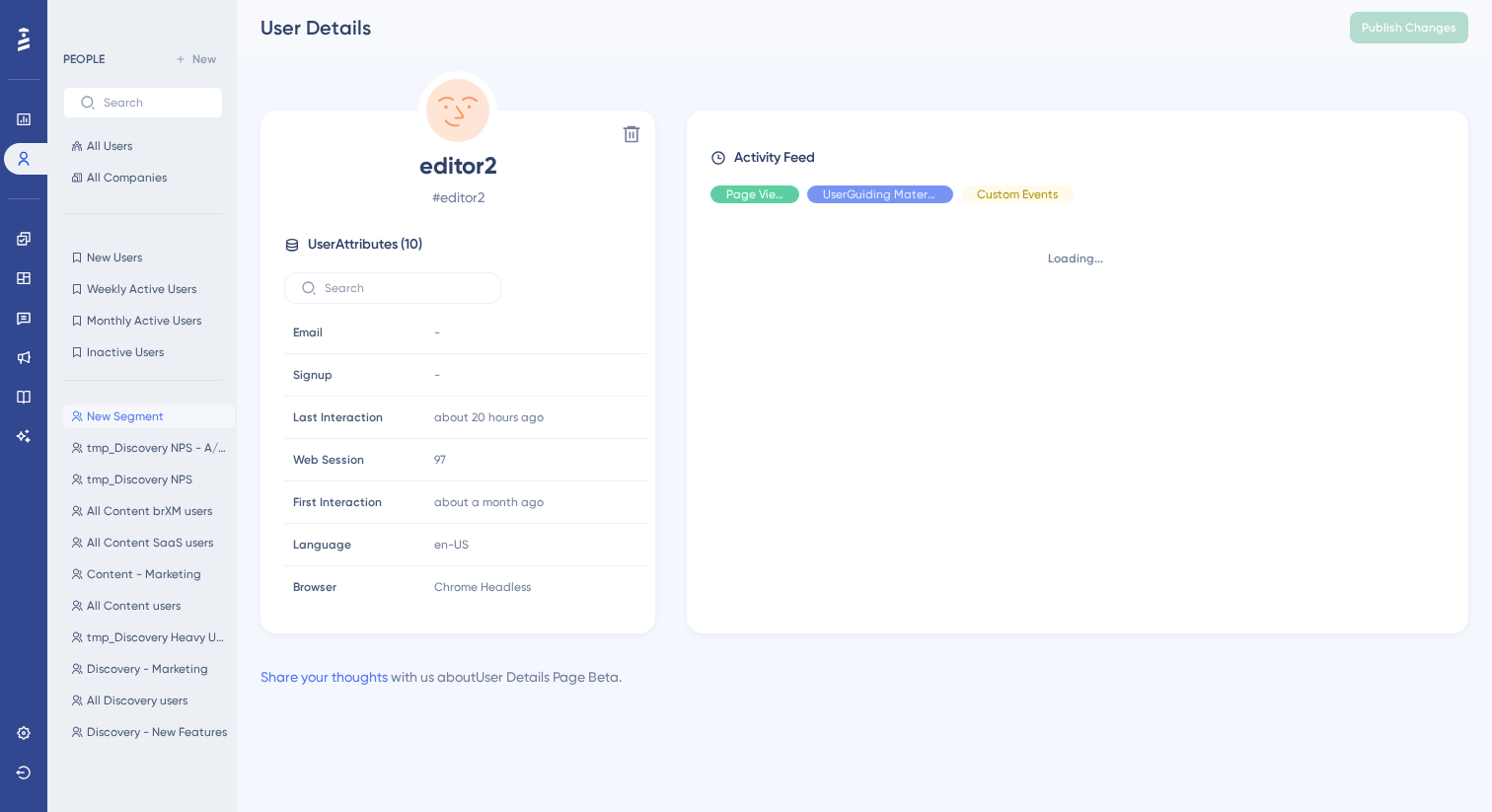 scroll, scrollTop: 0, scrollLeft: 0, axis: both 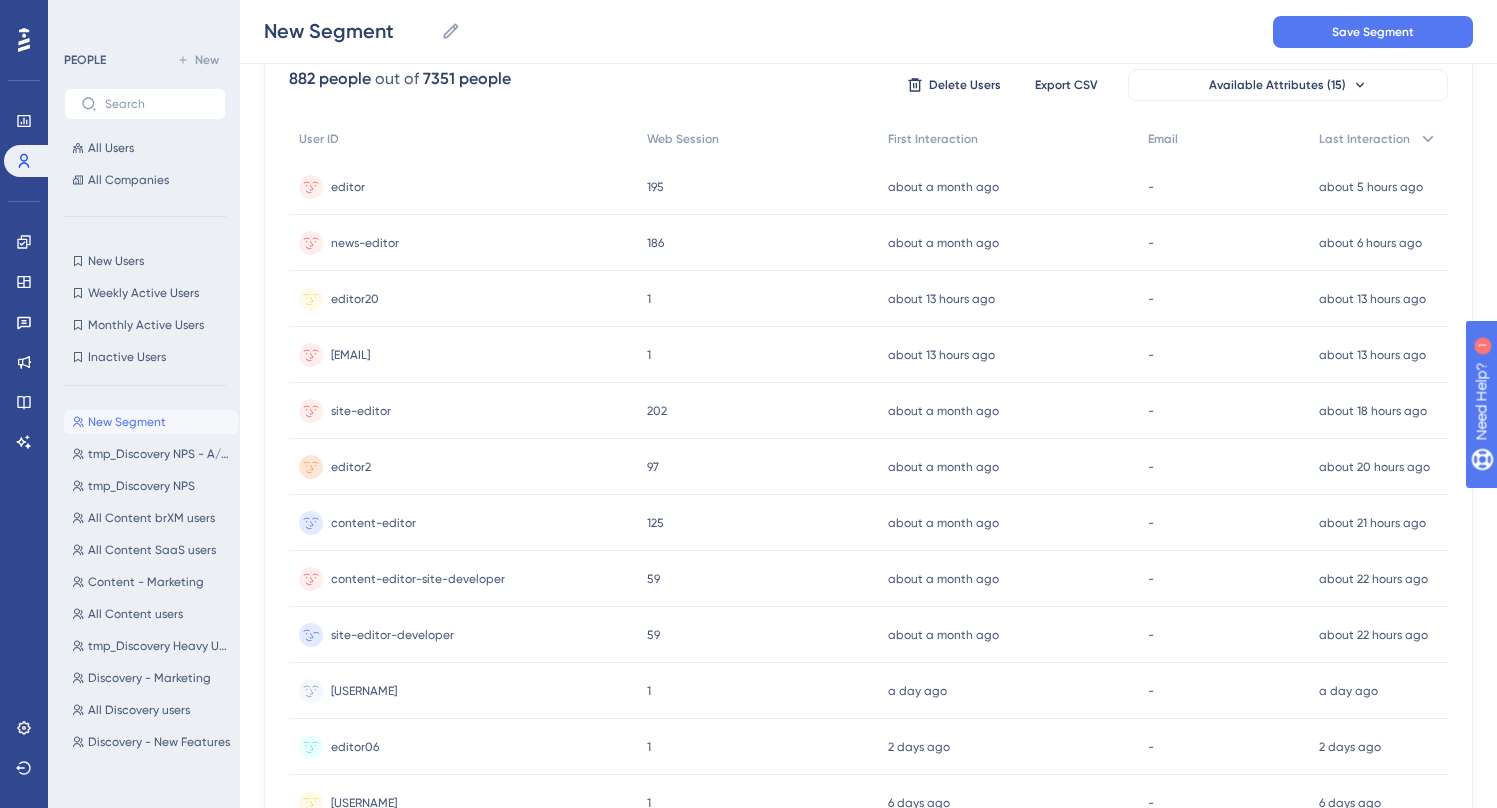 click on "site-editor-developer" at bounding box center [392, 635] 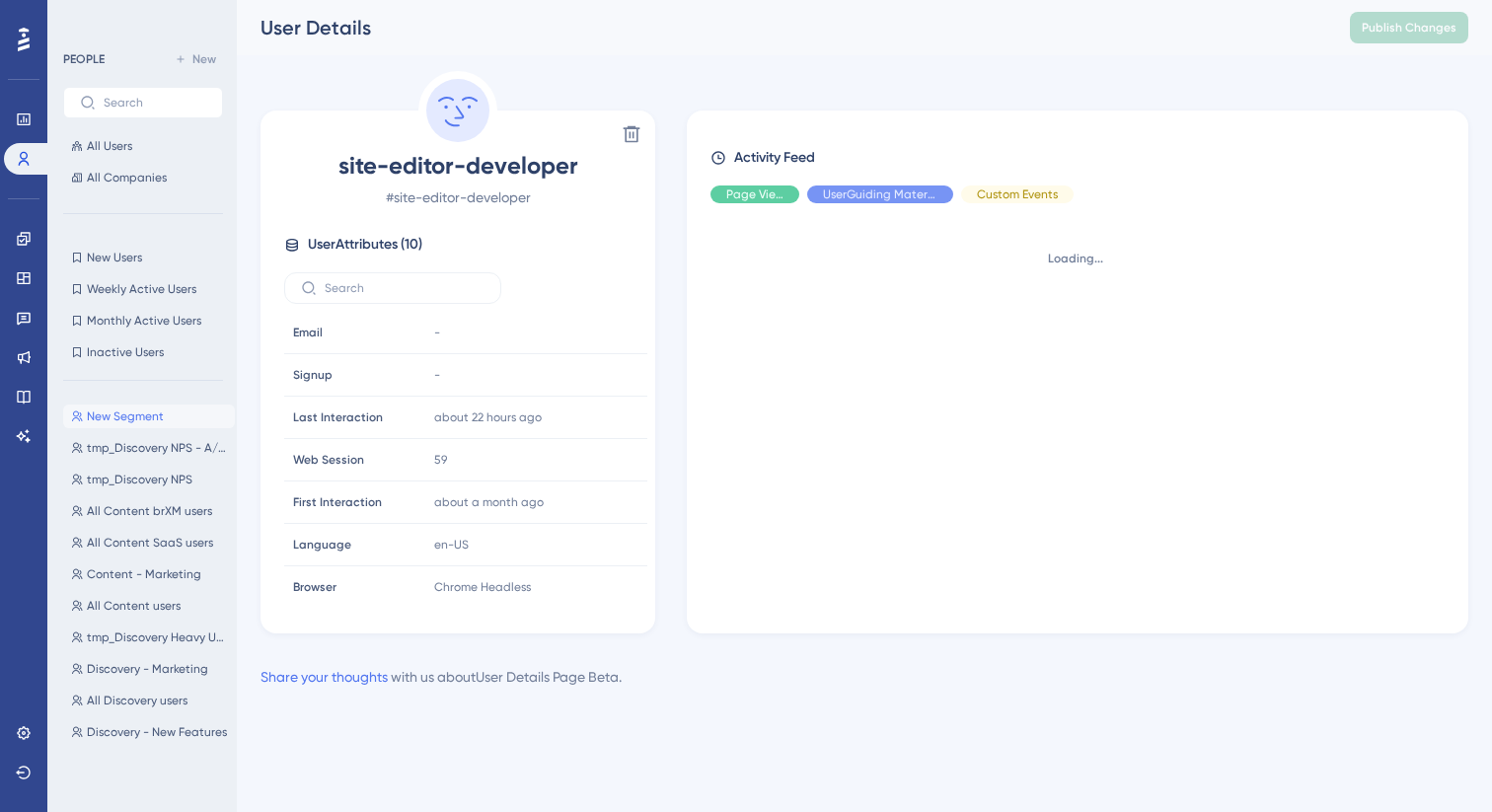 scroll, scrollTop: 0, scrollLeft: 0, axis: both 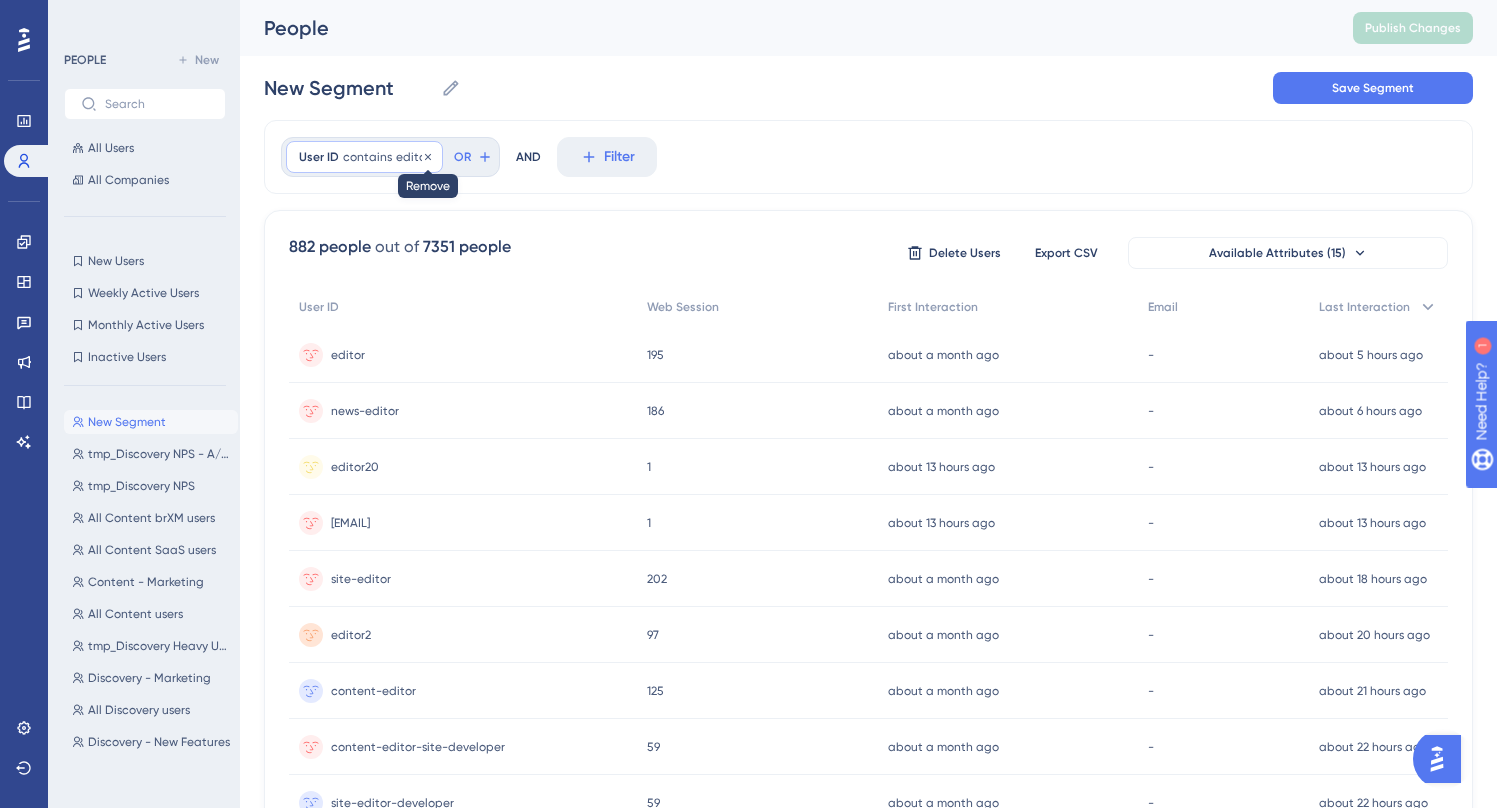 click 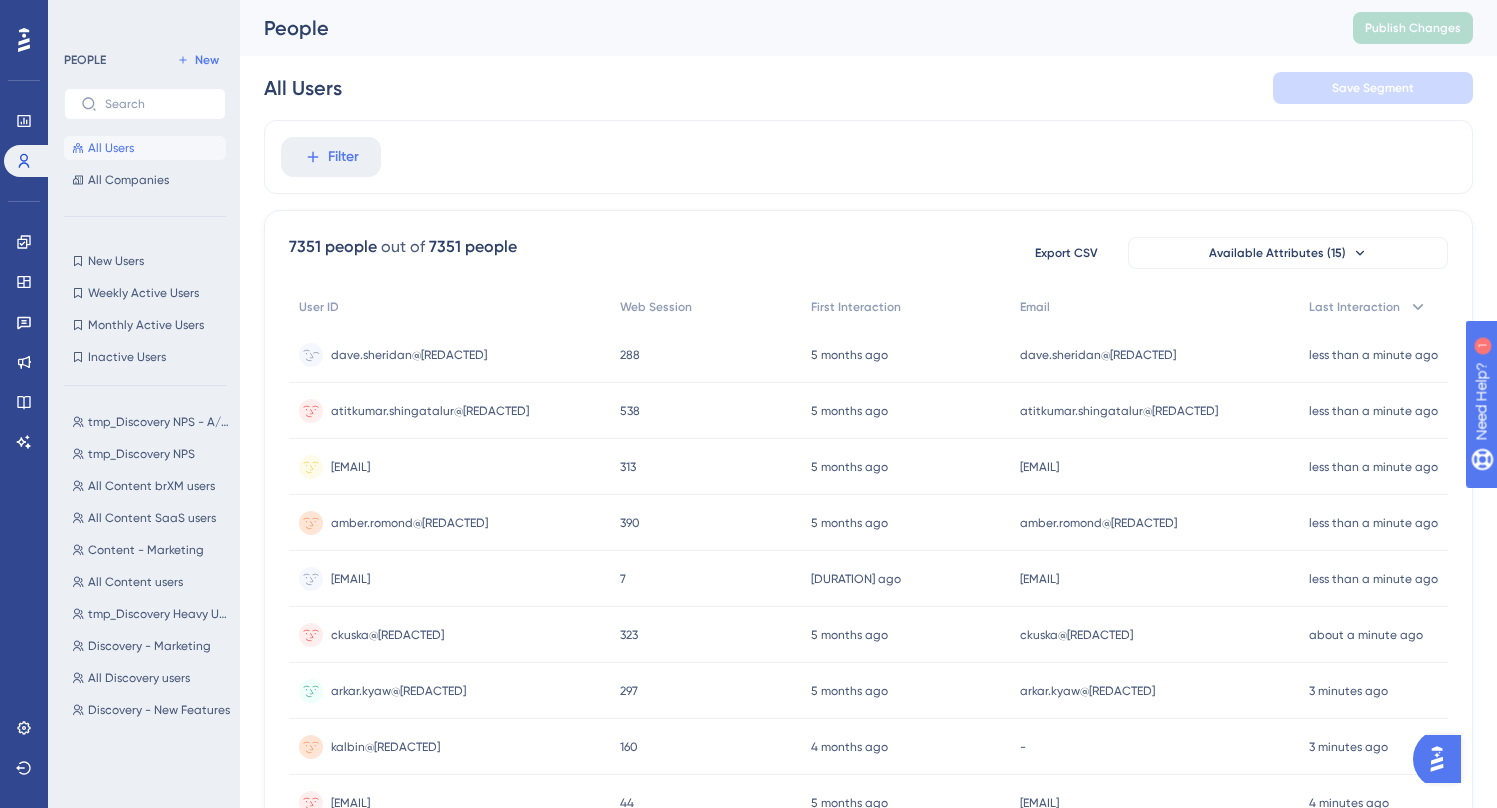 click on "dave.sheridan@weissmans.com" at bounding box center (409, 355) 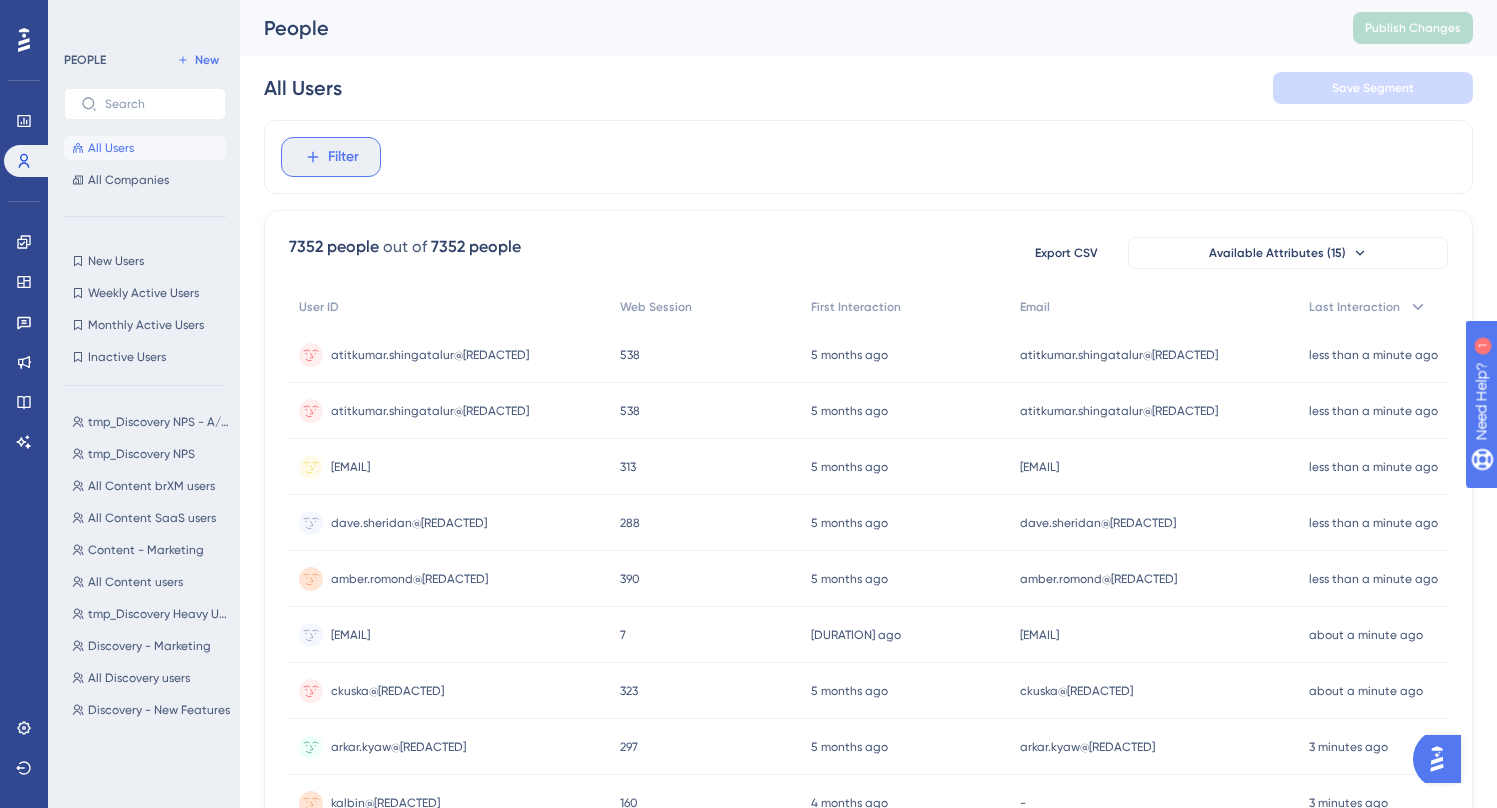 click on "Filter" at bounding box center (343, 157) 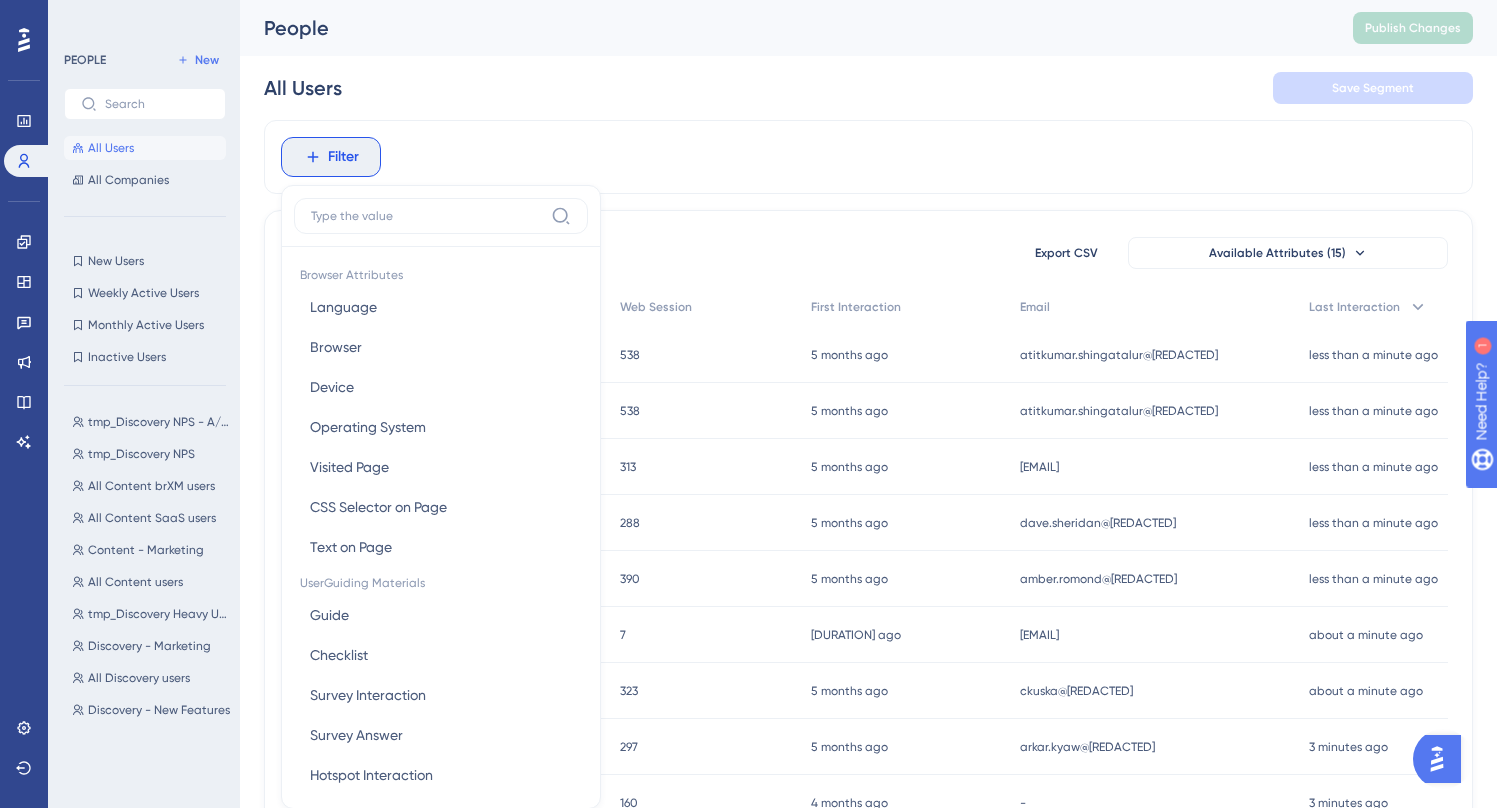 scroll, scrollTop: 93, scrollLeft: 0, axis: vertical 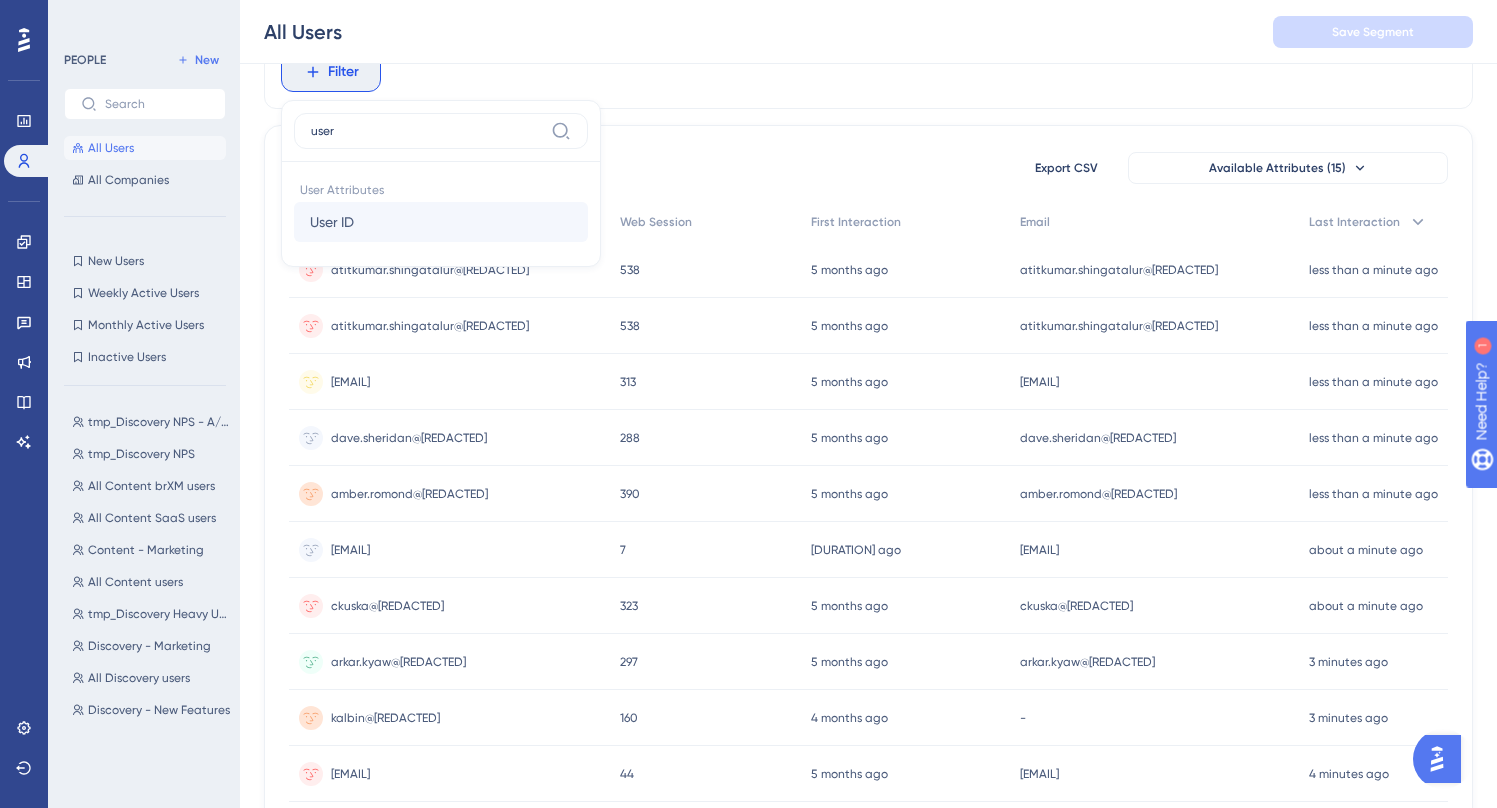 type on "user" 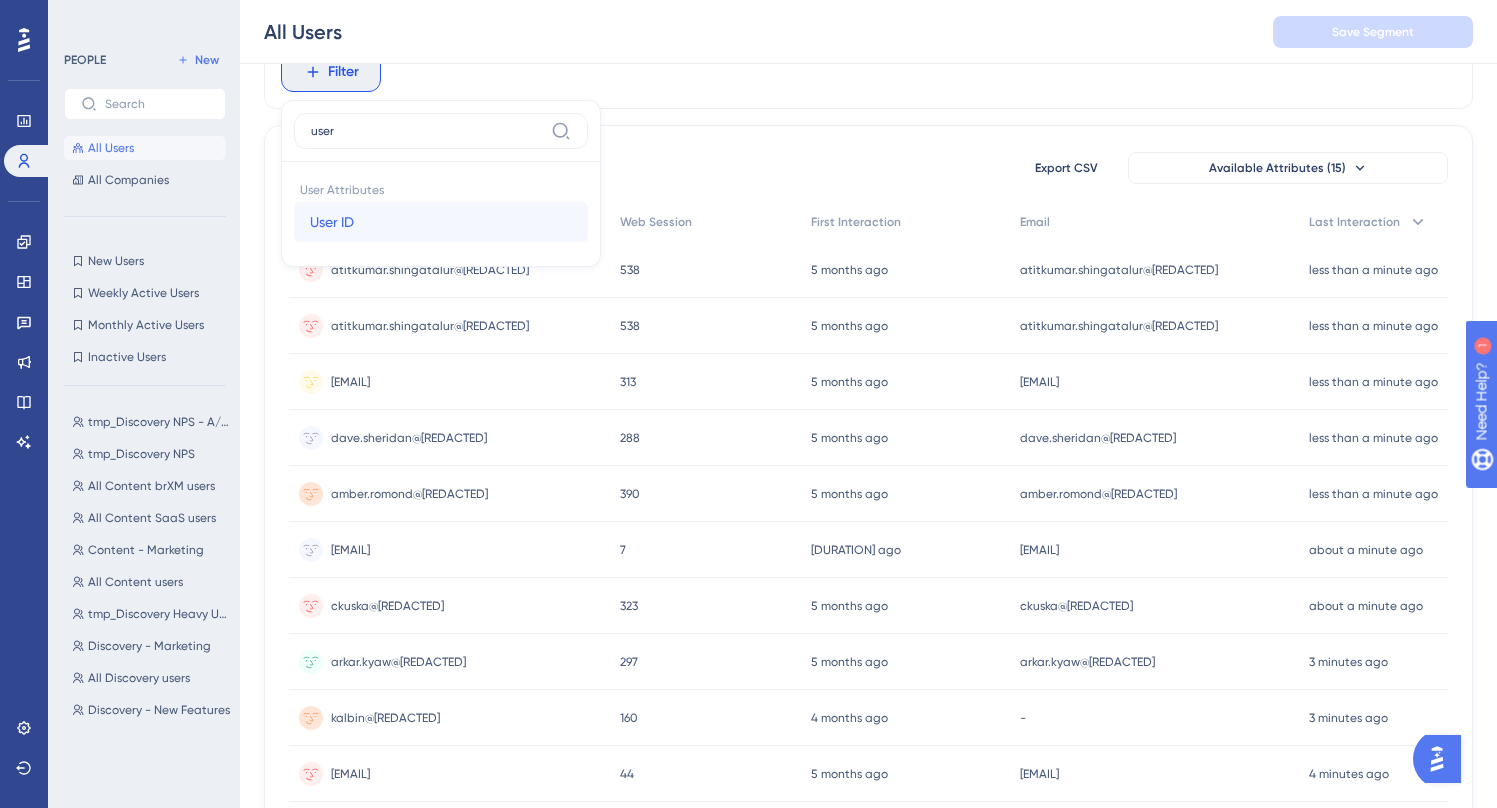 click on "User ID User ID" at bounding box center (441, 222) 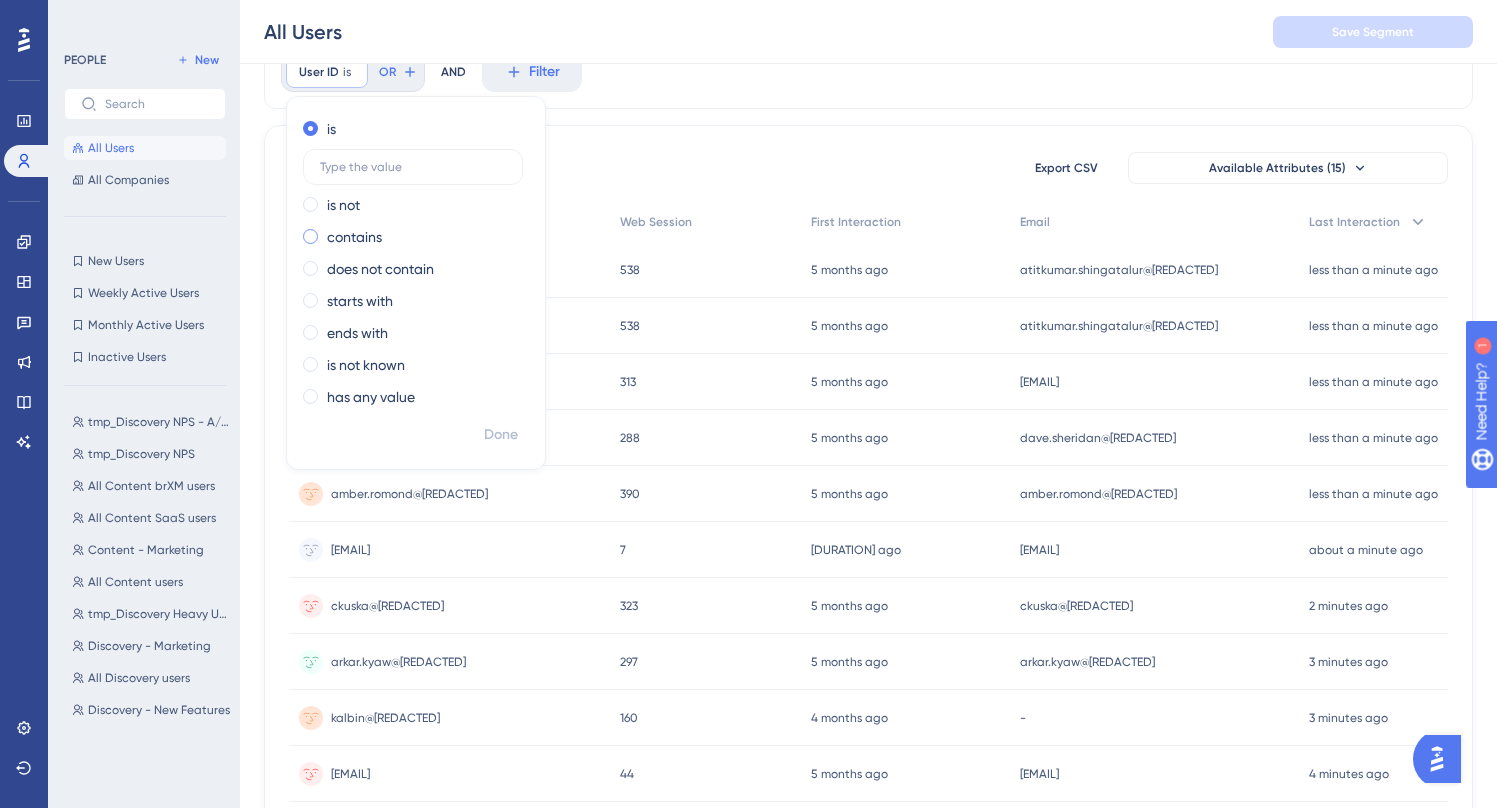 click on "contains" at bounding box center (354, 237) 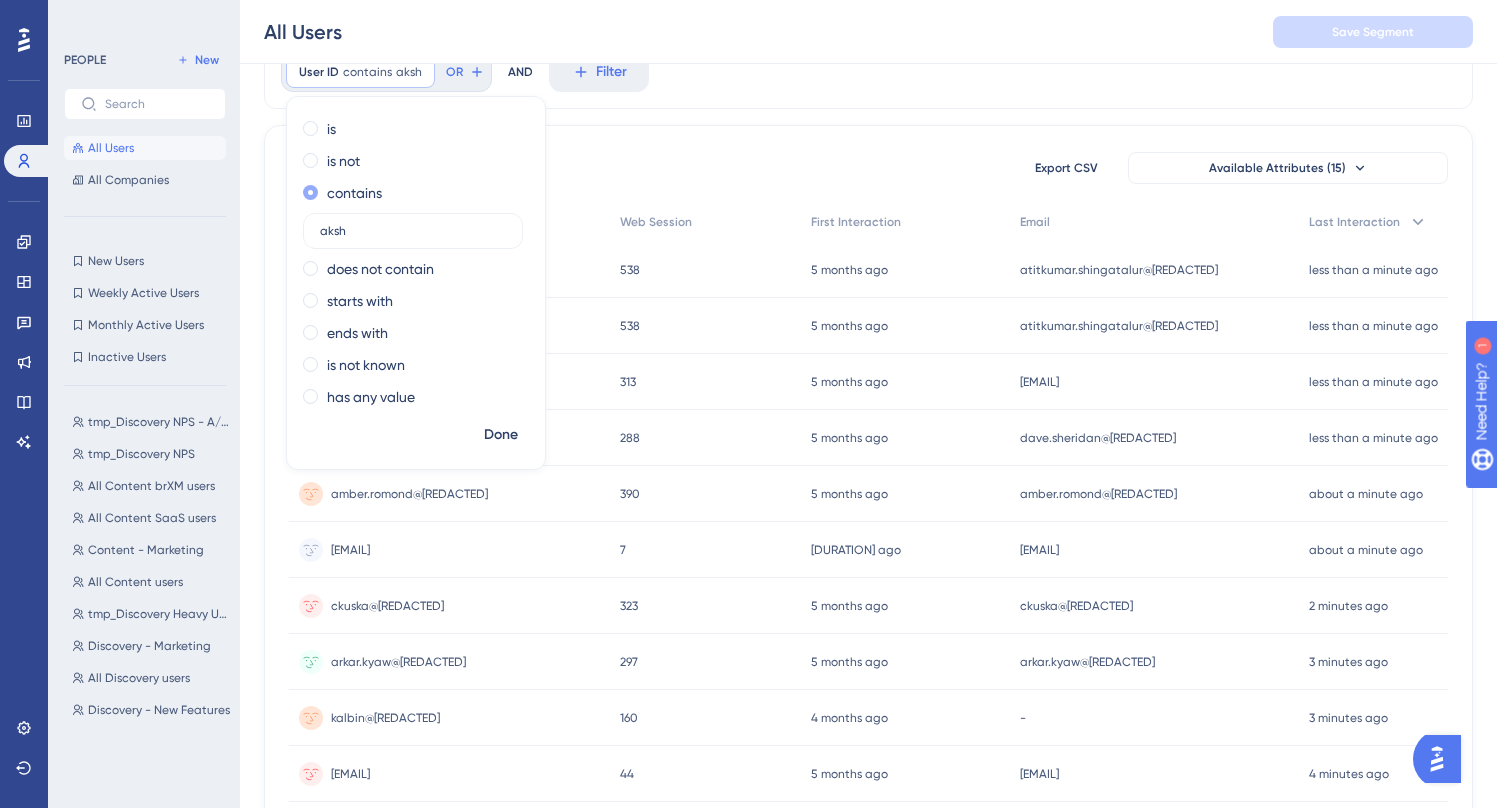 type on "aksh" 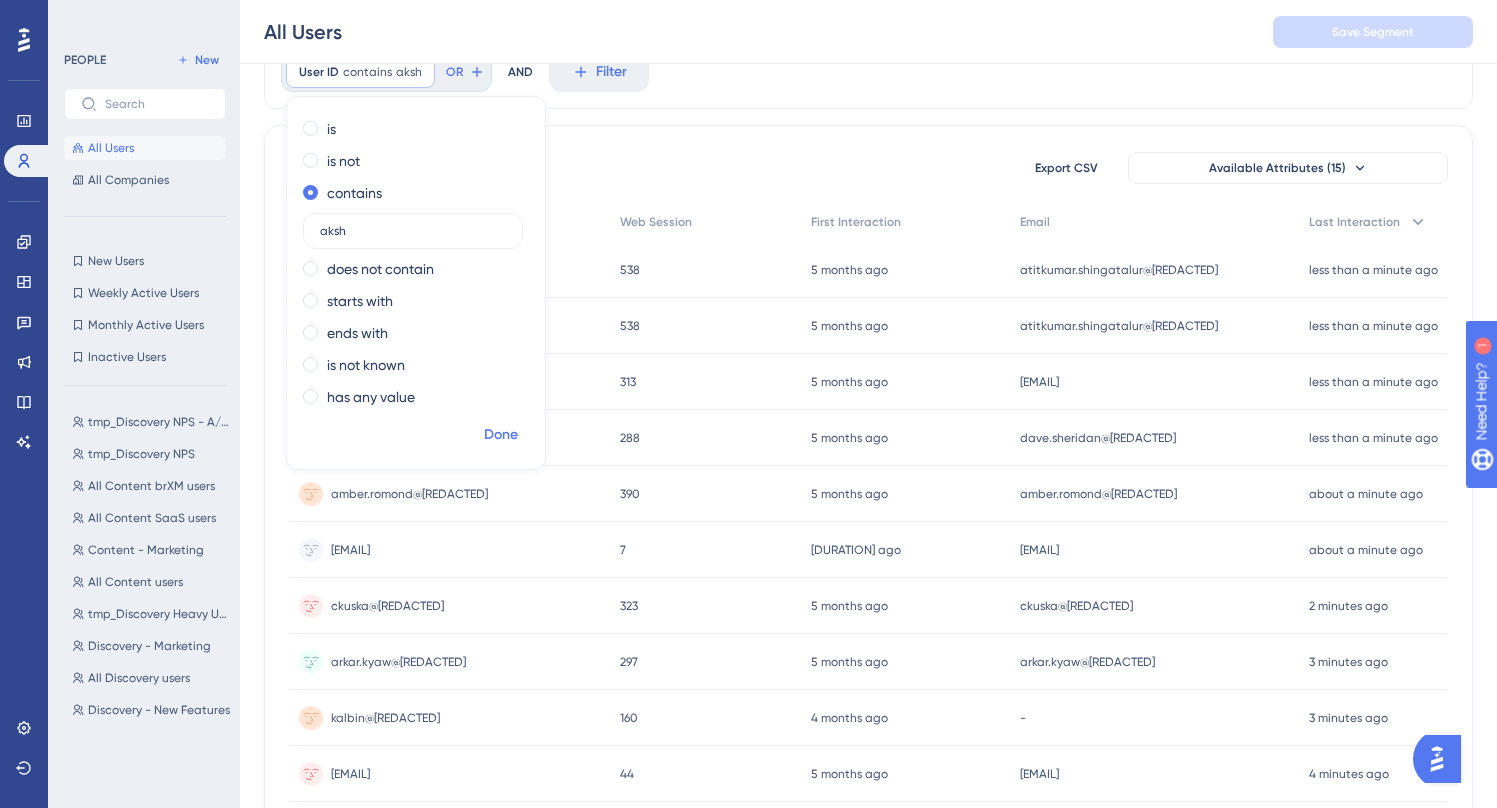 click on "Done" at bounding box center (501, 435) 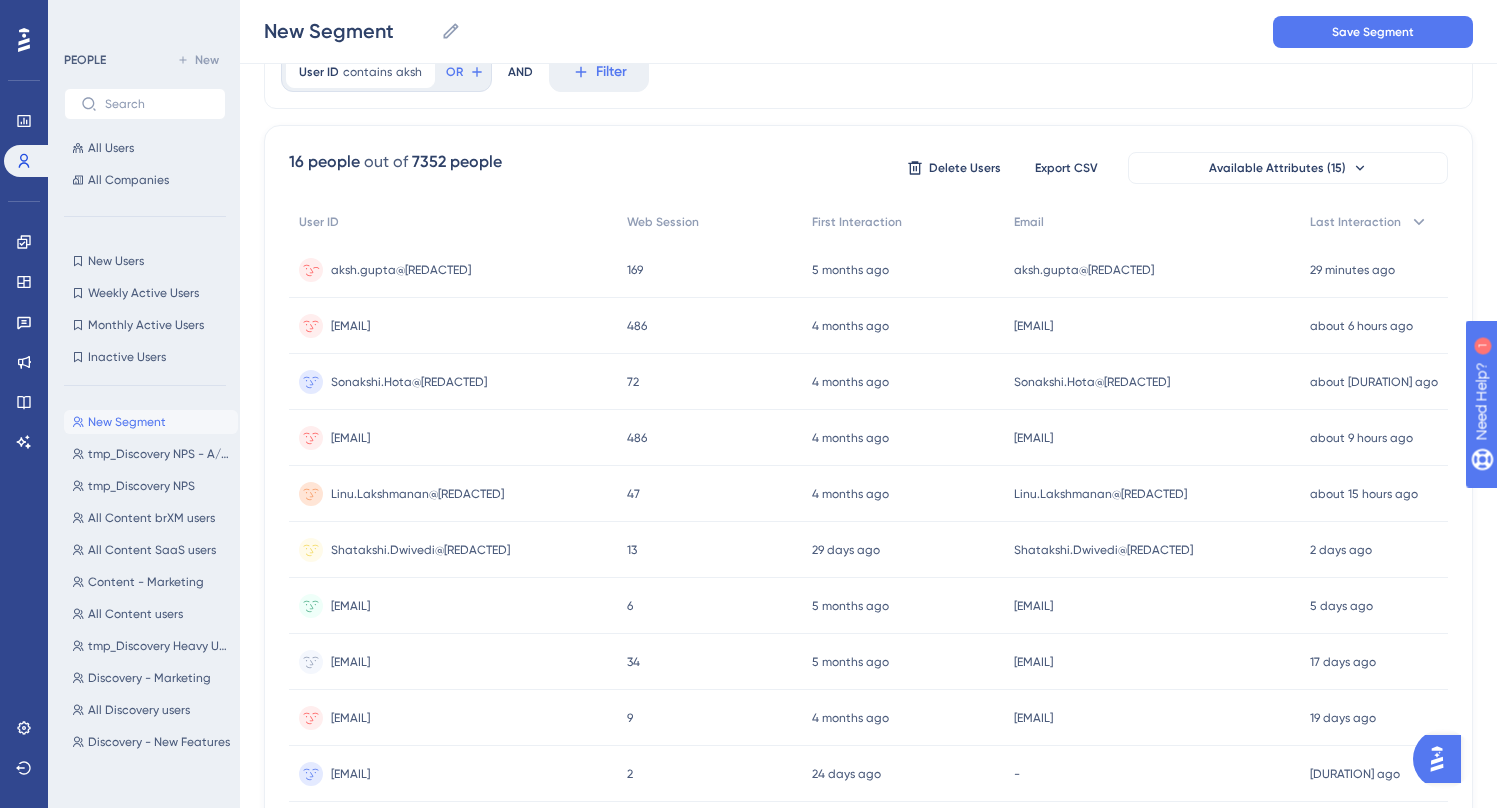 click on "aksh.gupta@bloomreach.com aksh.gupta@bloomreach.com" at bounding box center (401, 270) 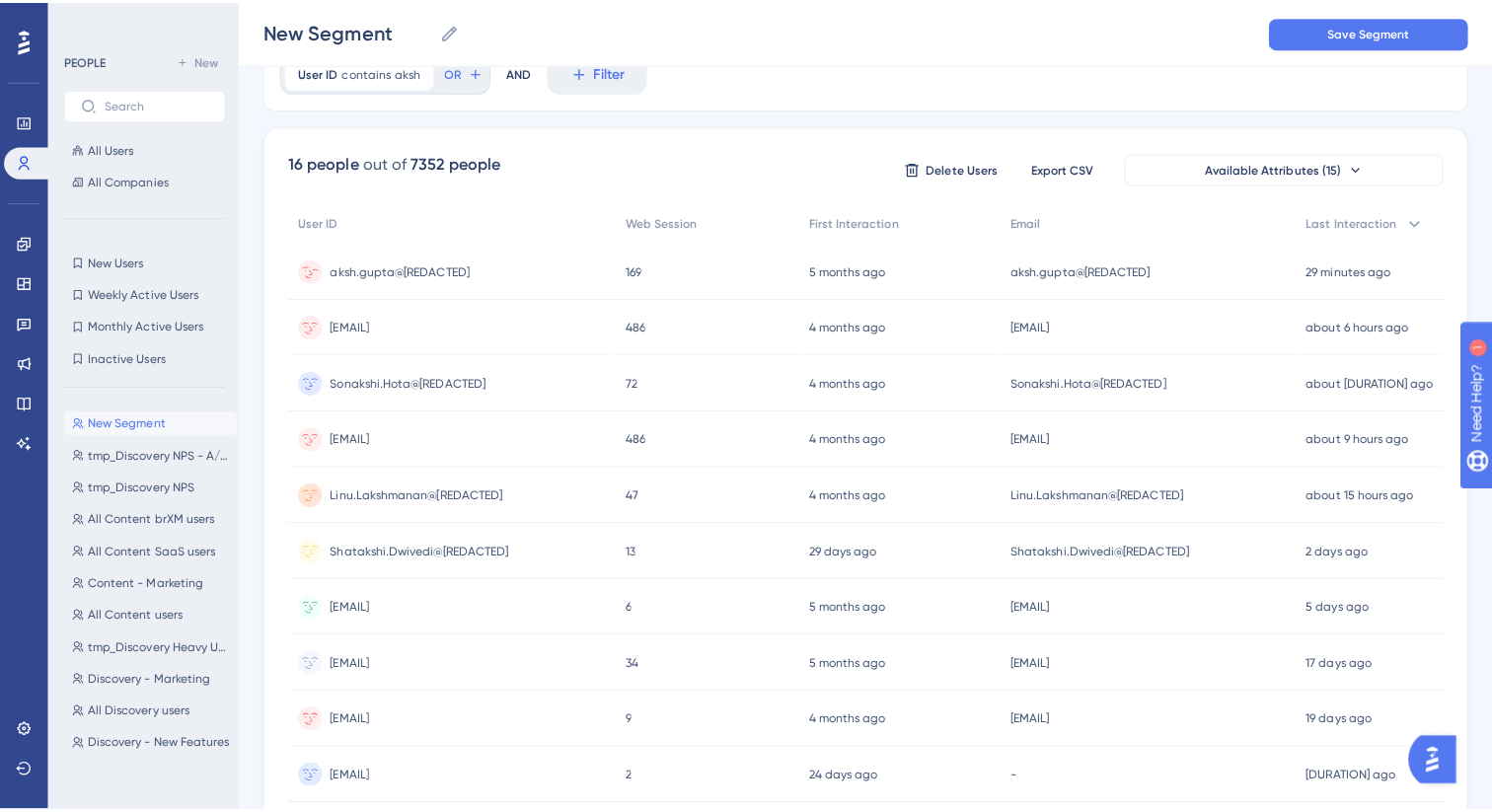 scroll, scrollTop: 0, scrollLeft: 0, axis: both 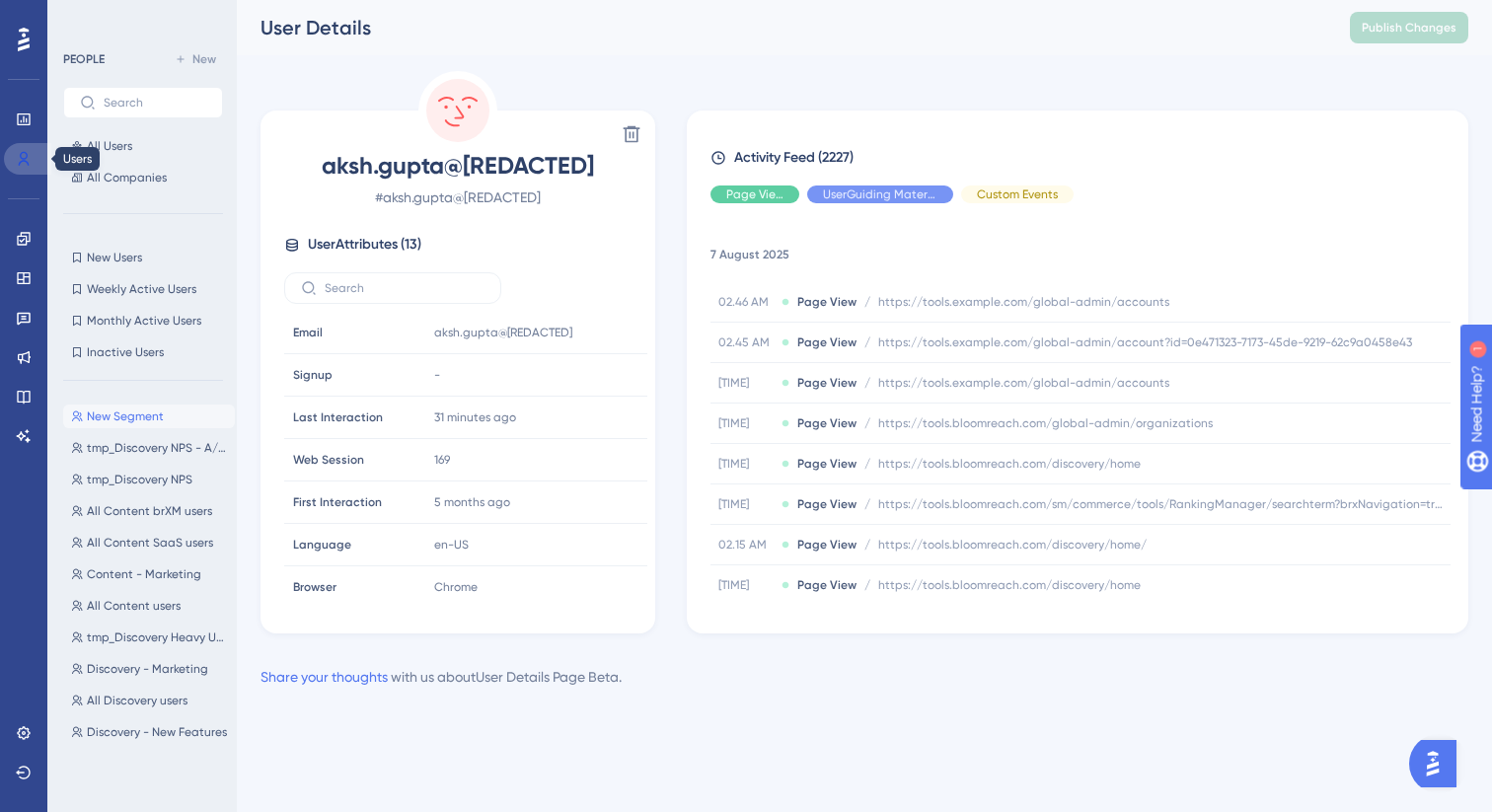 click at bounding box center (28, 159) 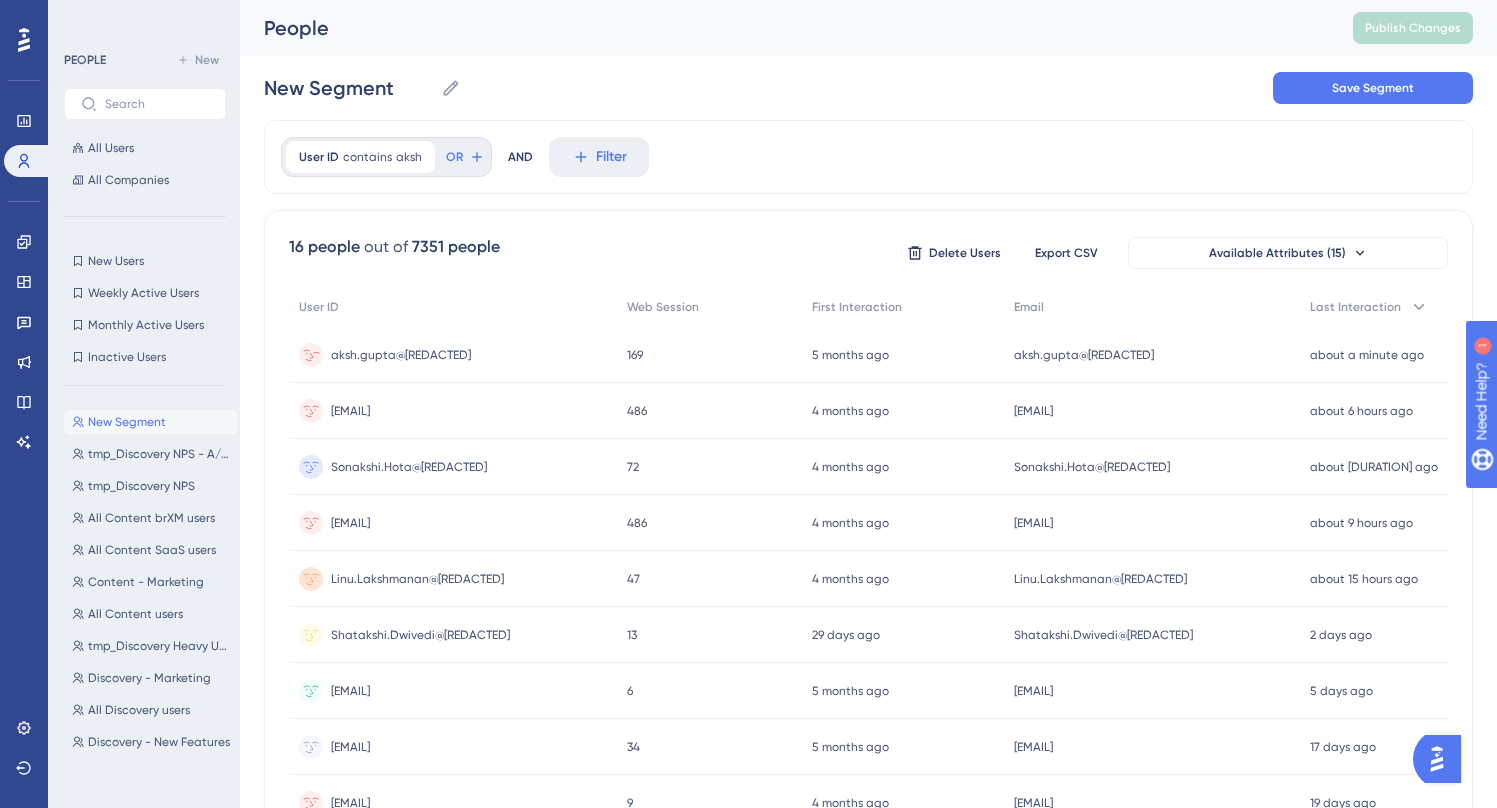 click on "[EMAIL]" at bounding box center [401, 355] 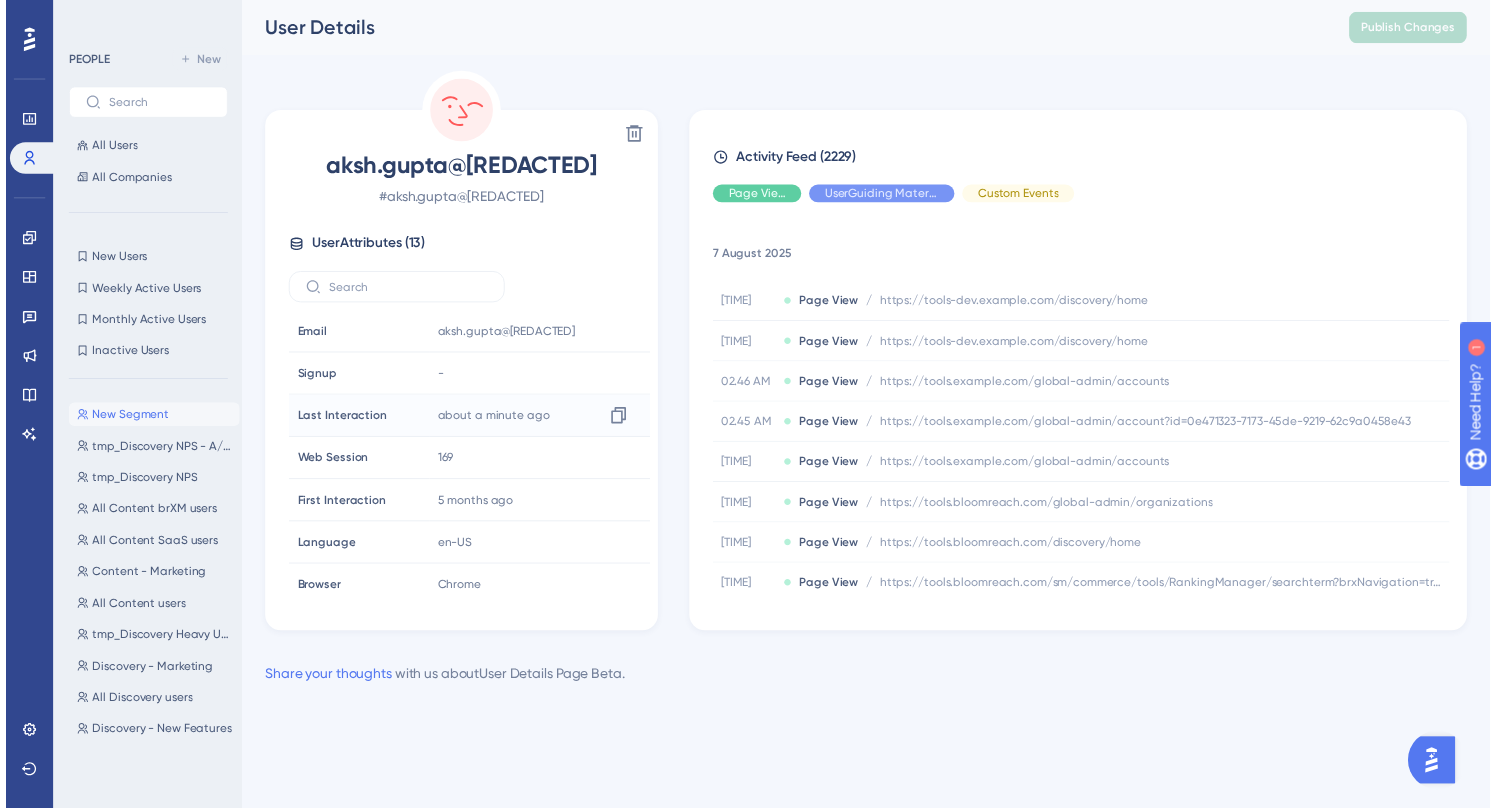 scroll, scrollTop: 265, scrollLeft: 0, axis: vertical 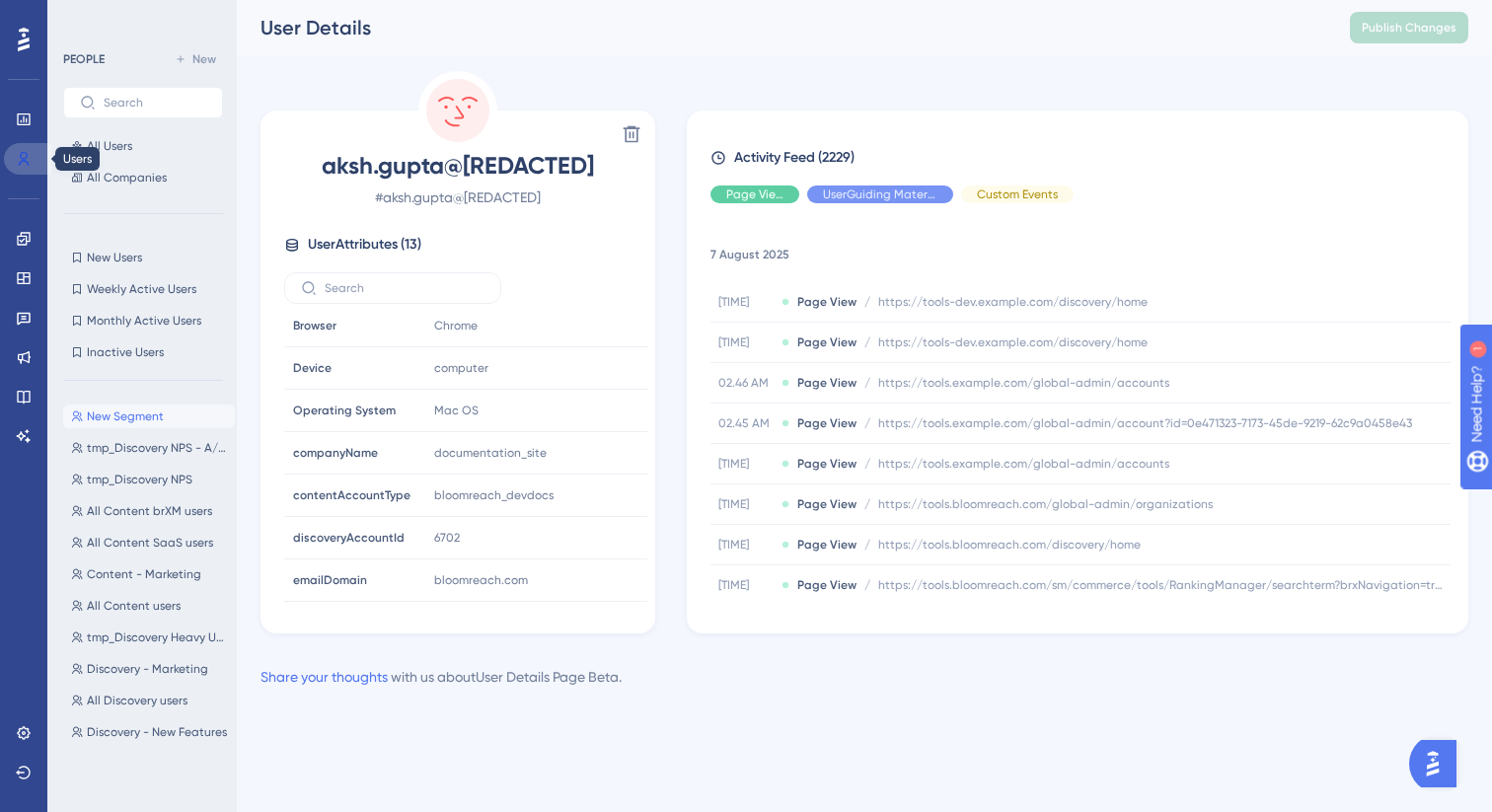 click 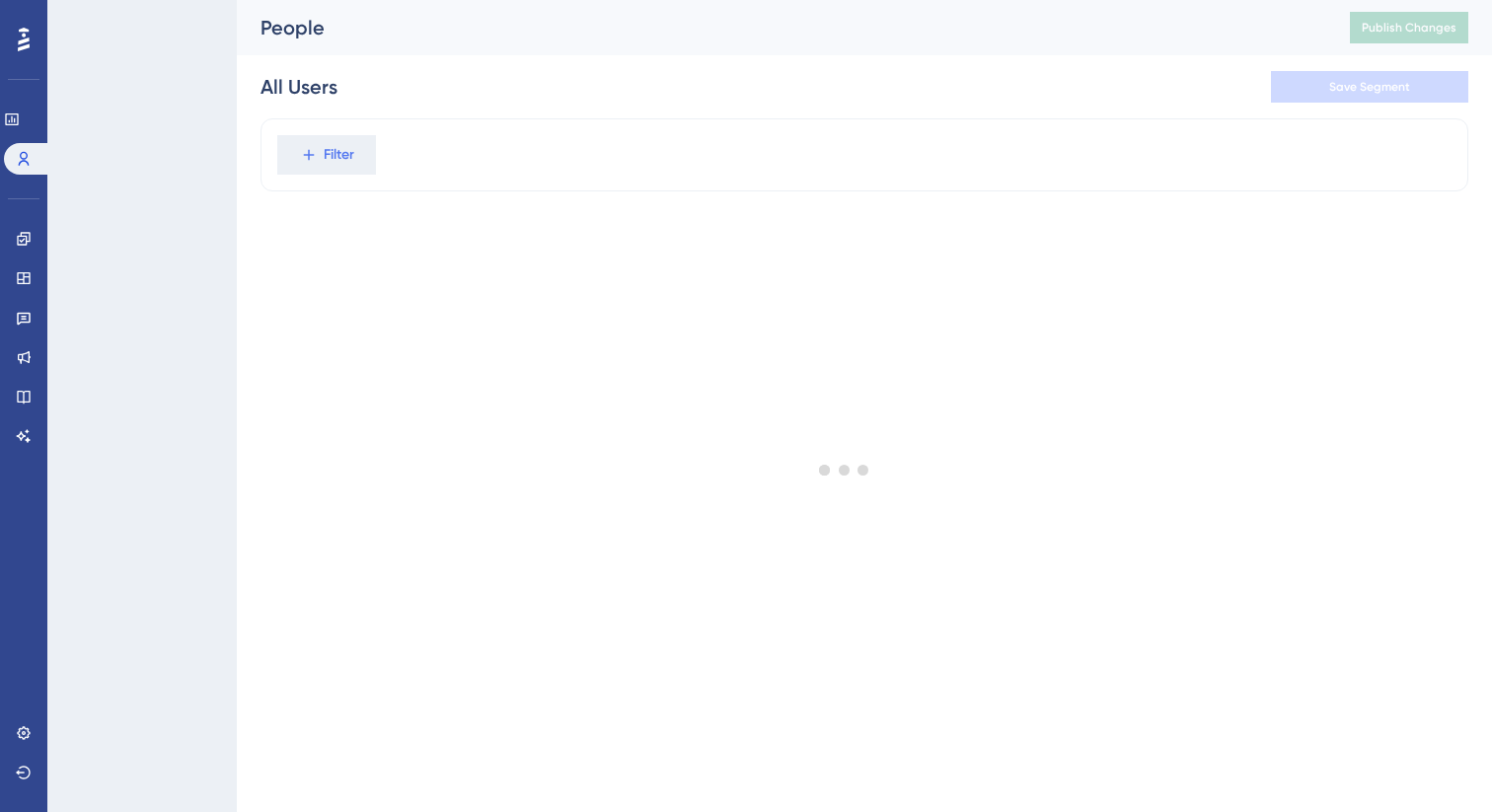 scroll, scrollTop: 0, scrollLeft: 0, axis: both 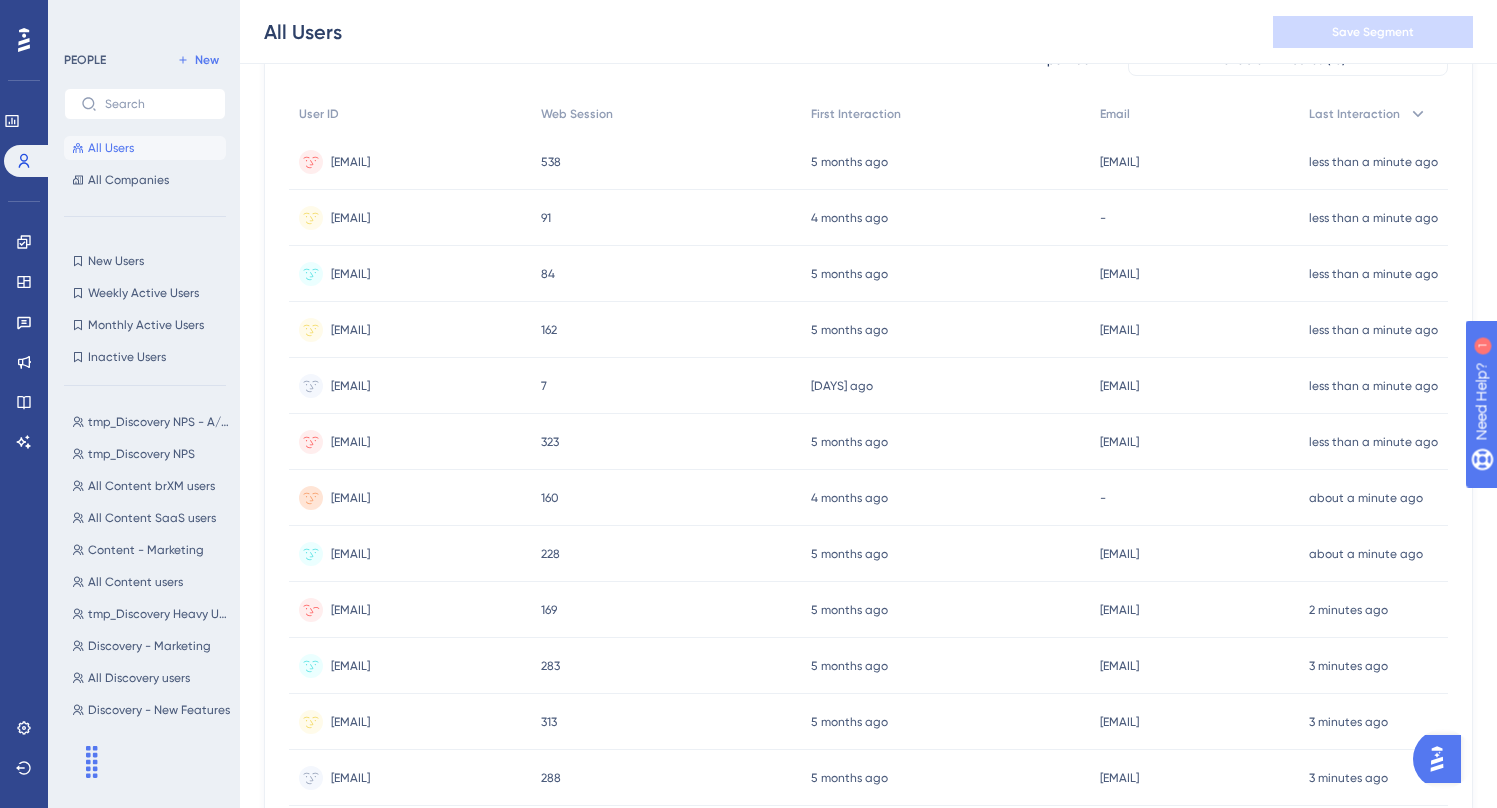 click on "[EMAIL]" at bounding box center [350, 610] 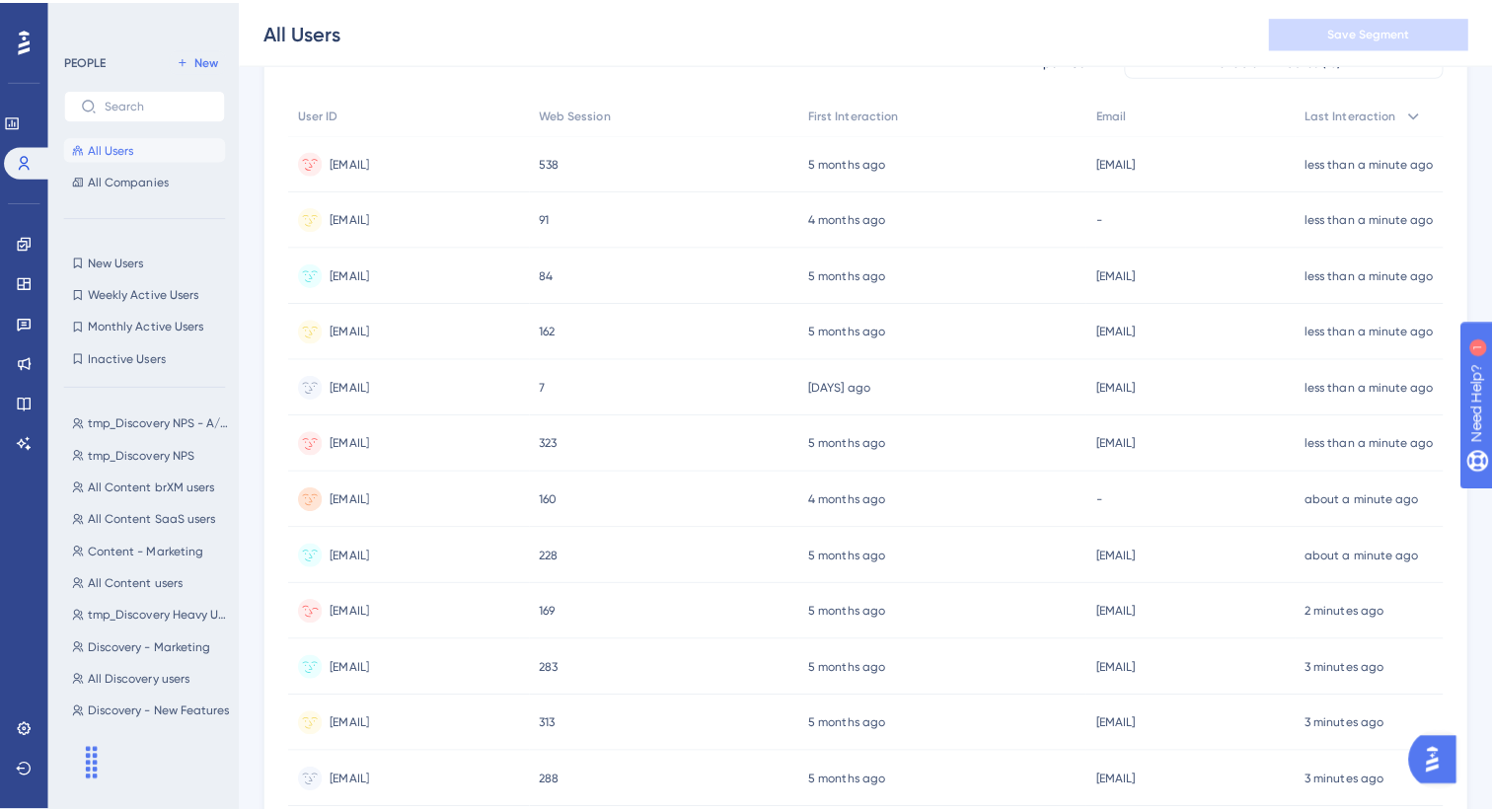 scroll, scrollTop: 0, scrollLeft: 0, axis: both 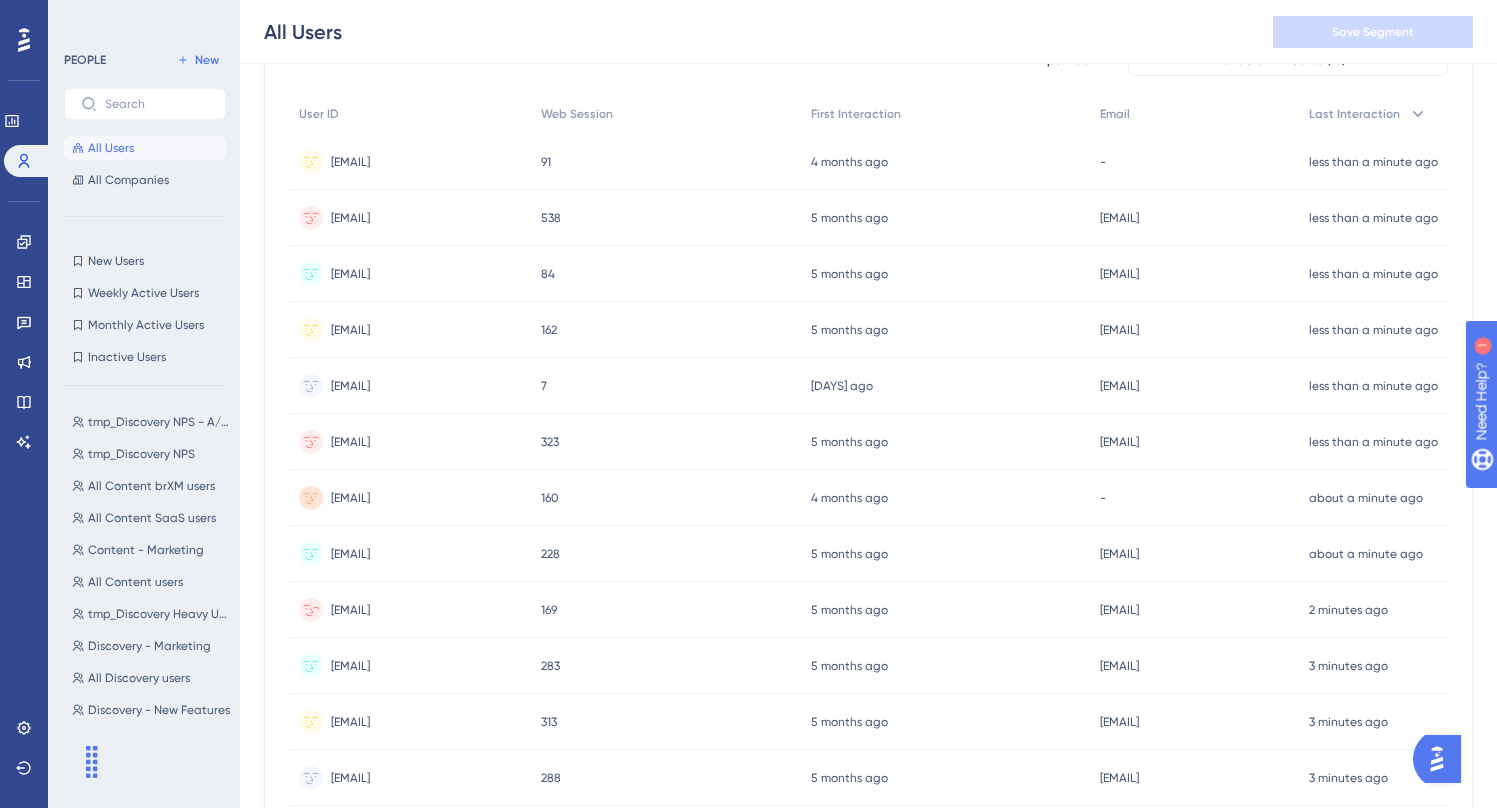 click on "[EMAIL]" at bounding box center (350, 610) 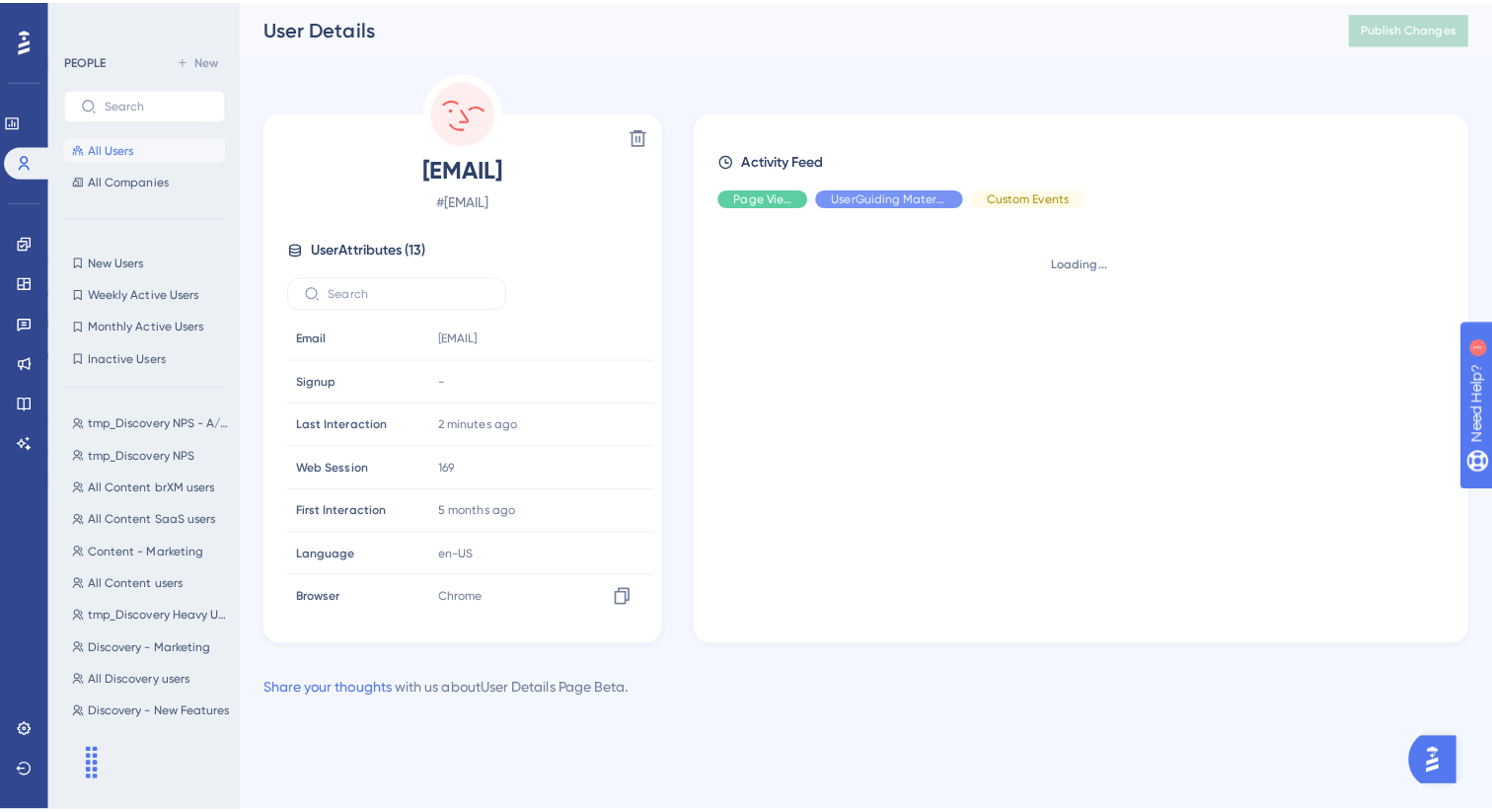 scroll, scrollTop: 0, scrollLeft: 0, axis: both 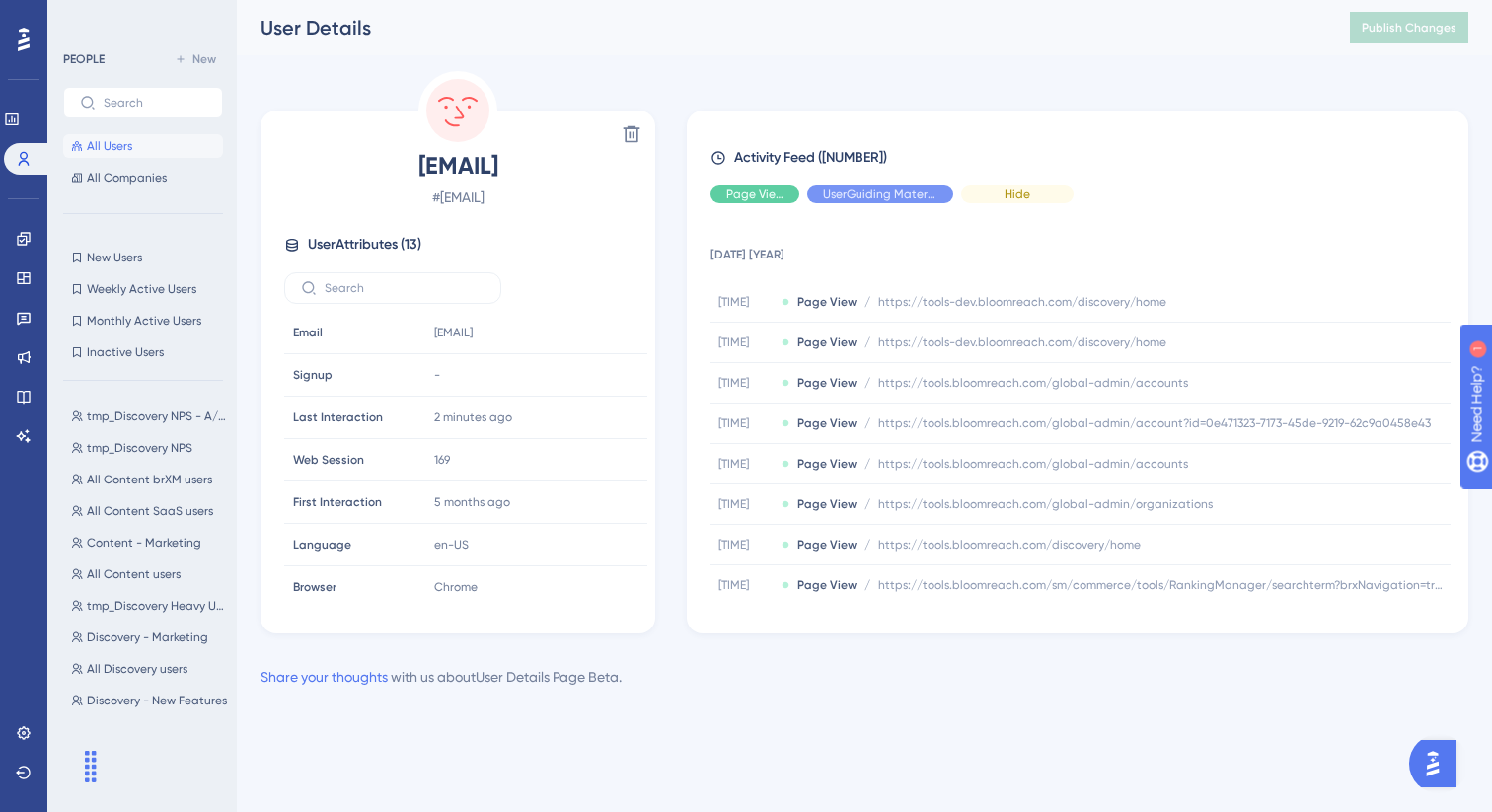 click on "Hide" at bounding box center (1017, 194) 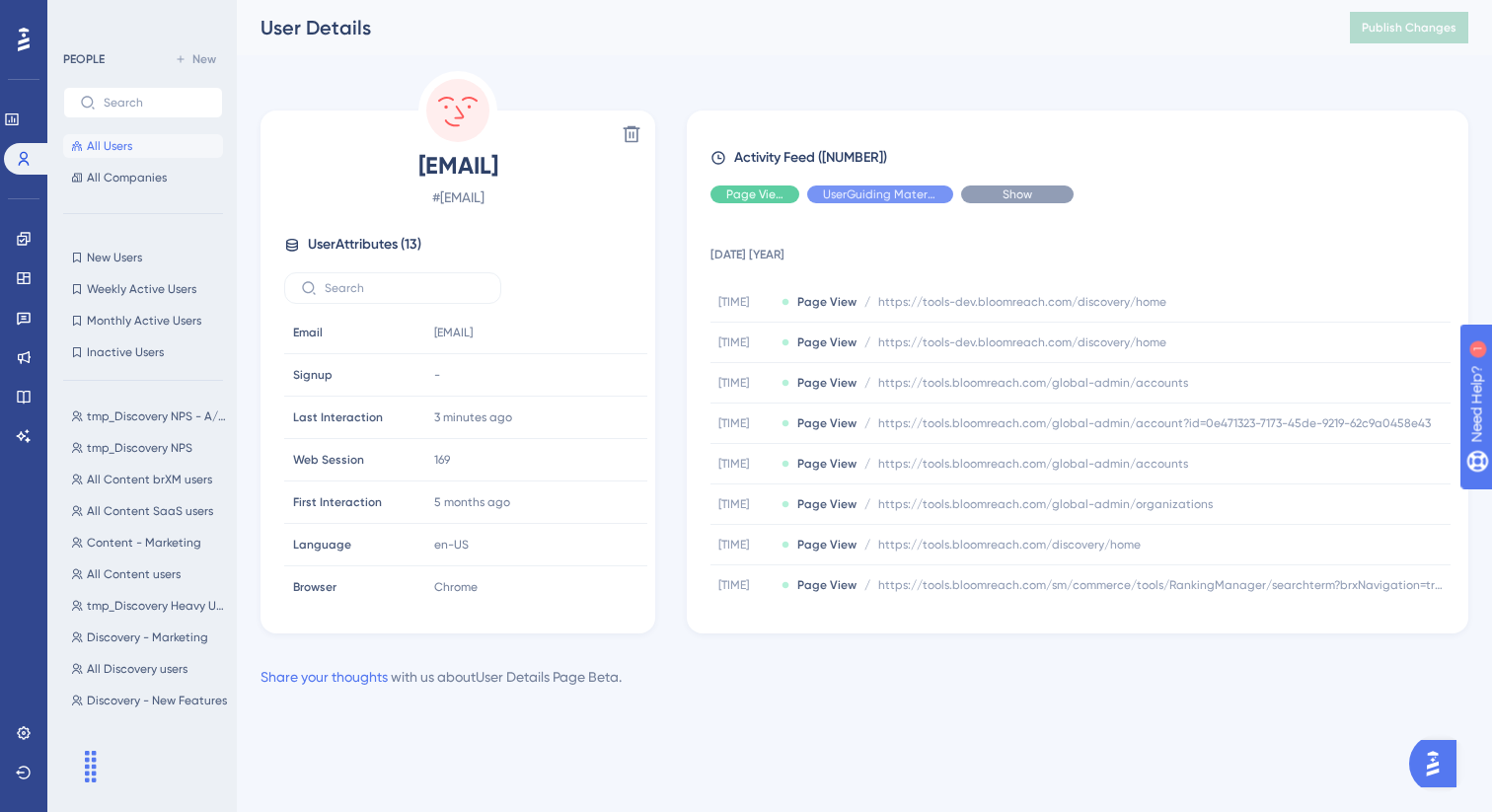 click on "Show" at bounding box center (1017, 194) 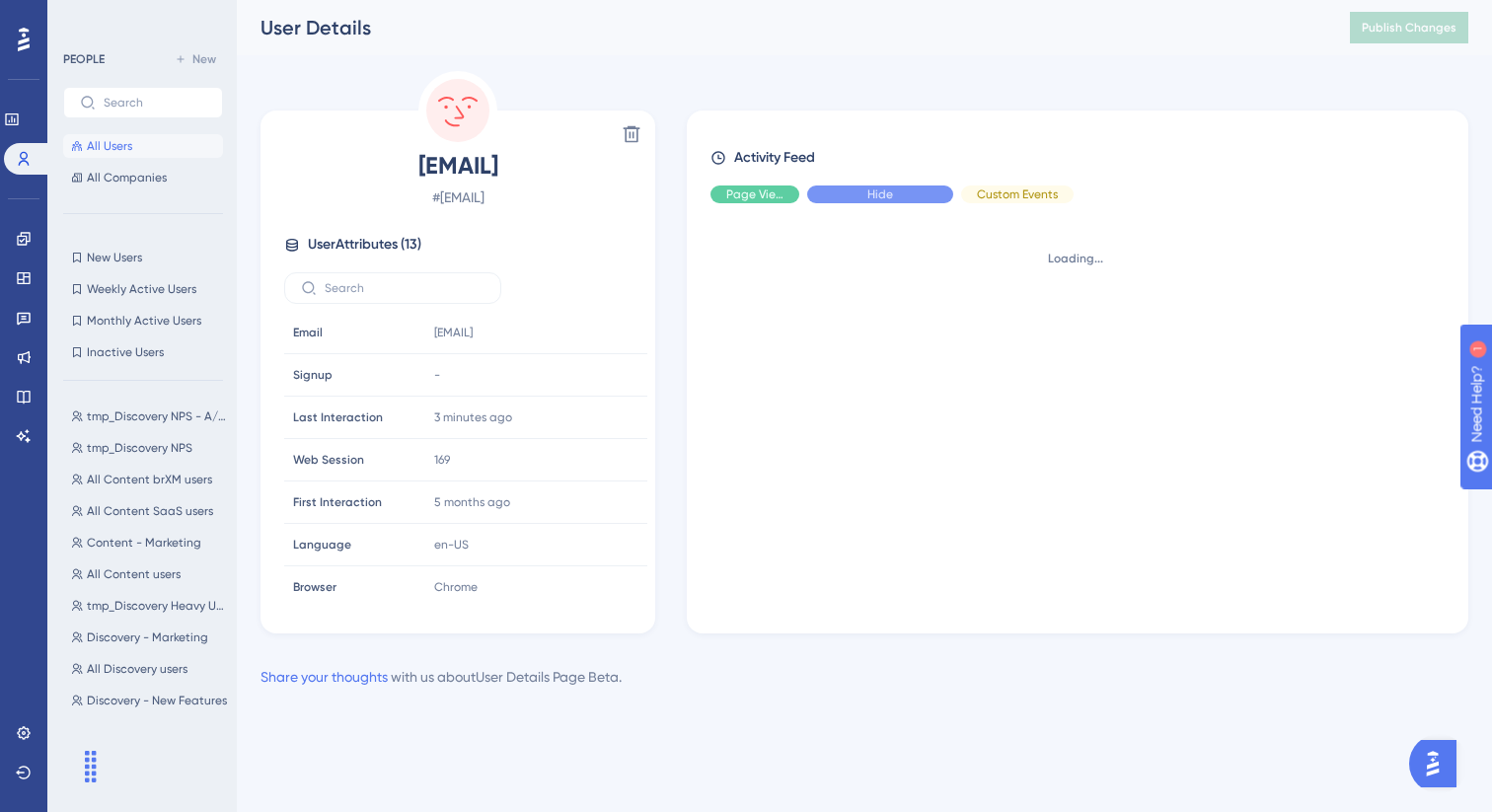 click on "Hide" at bounding box center [880, 194] 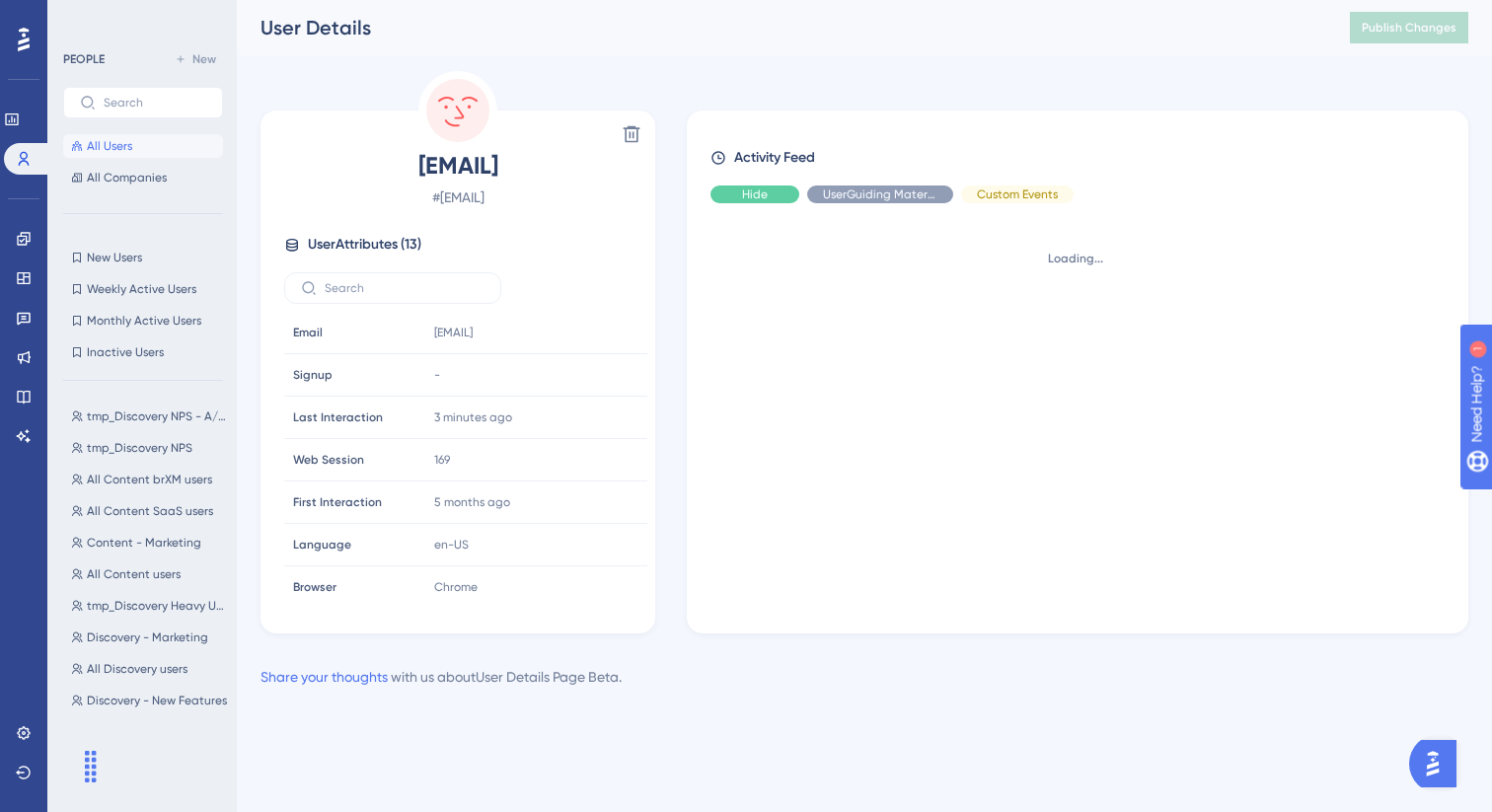 click on "Hide" at bounding box center (755, 194) 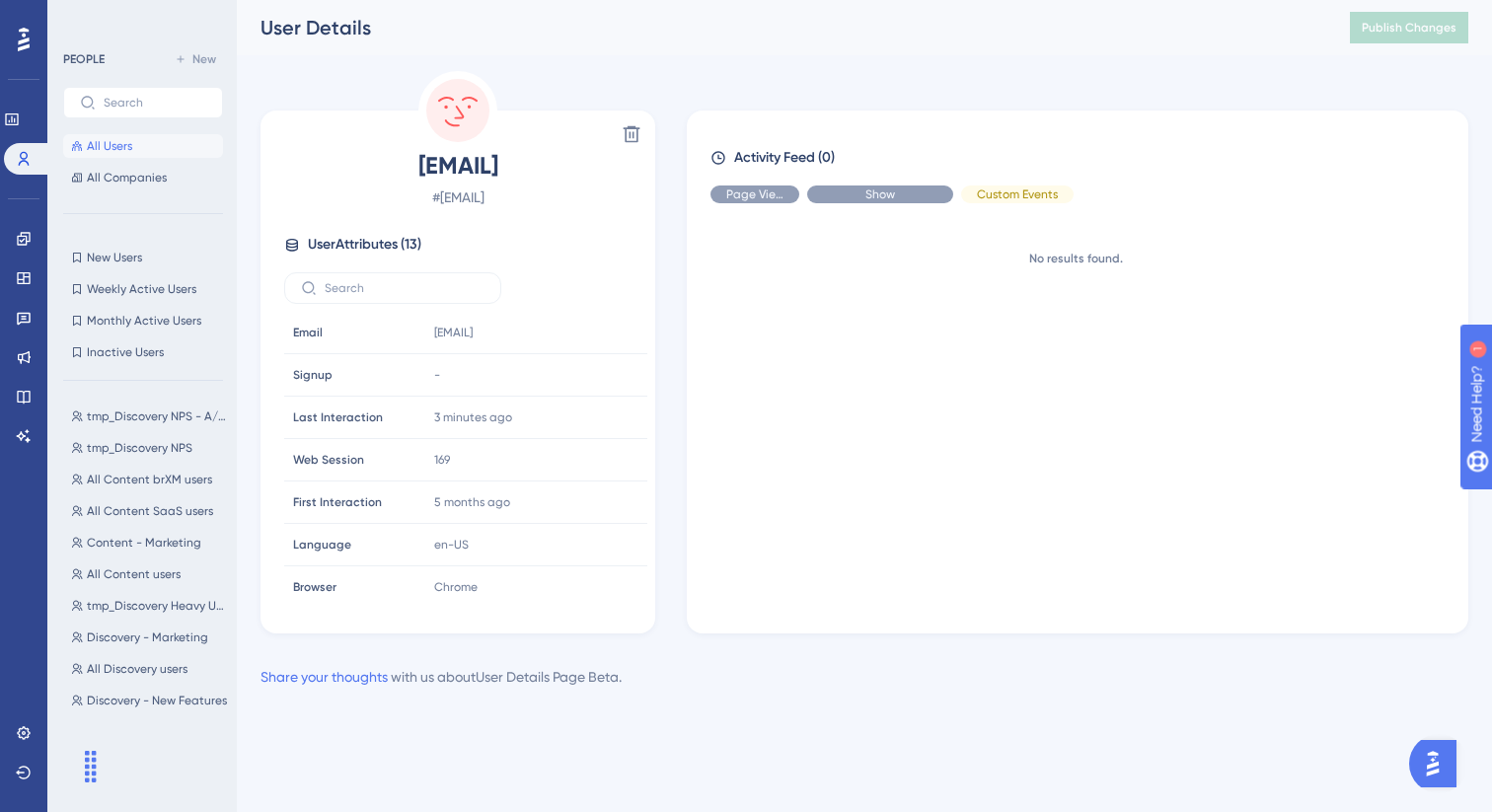 click on "Show" at bounding box center (880, 194) 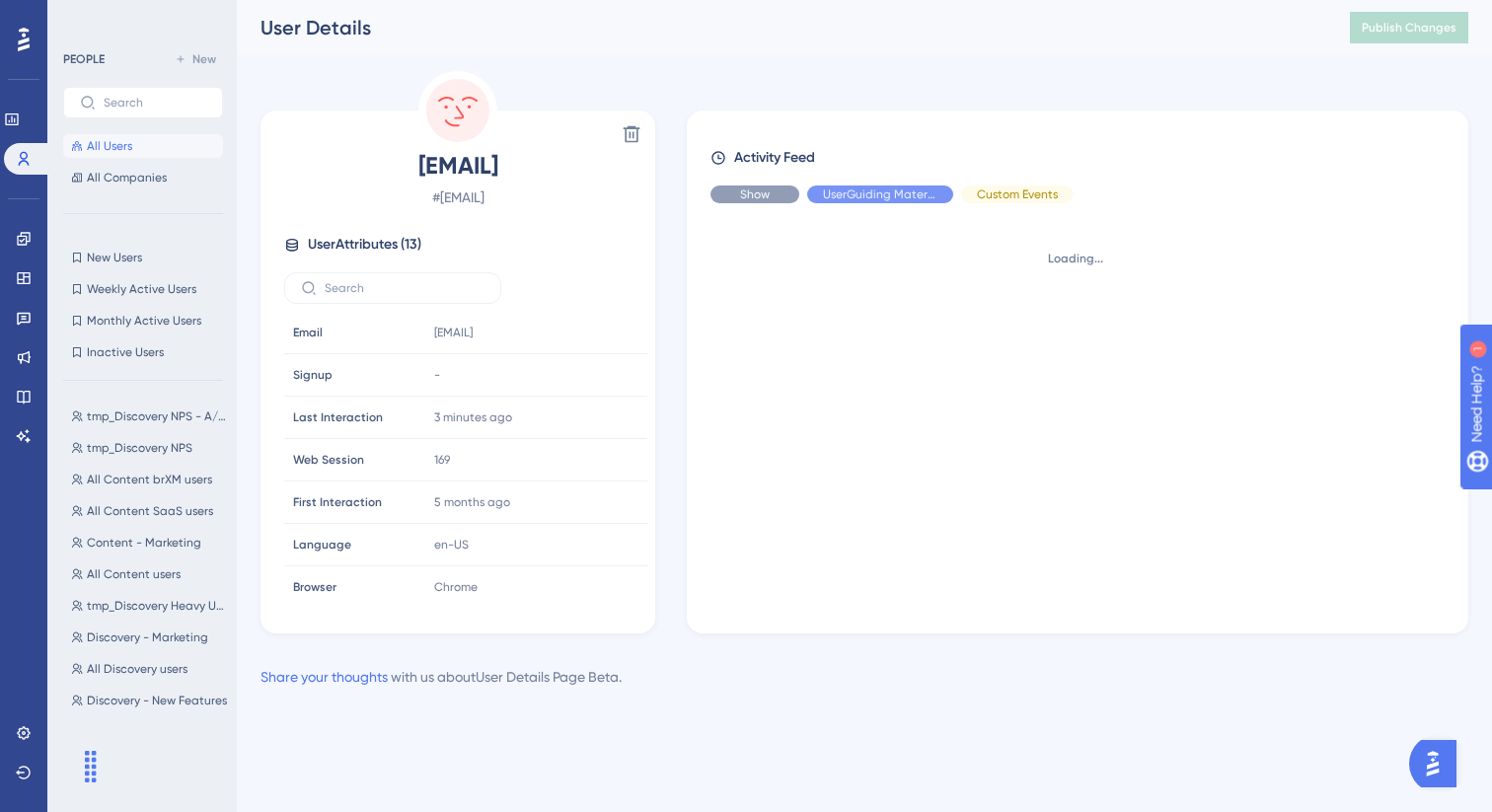 click on "Show" at bounding box center [755, 194] 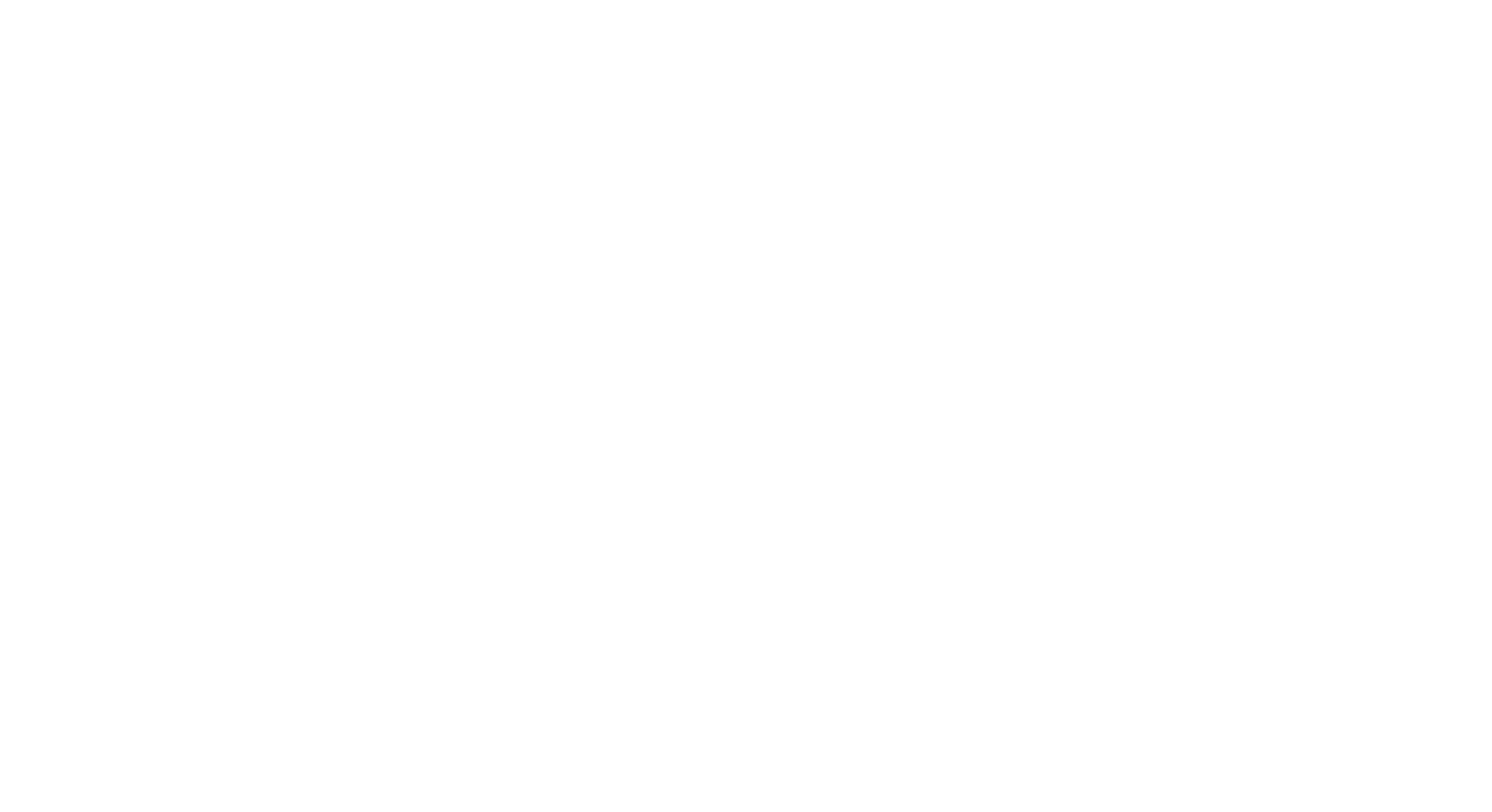 scroll, scrollTop: 0, scrollLeft: 0, axis: both 